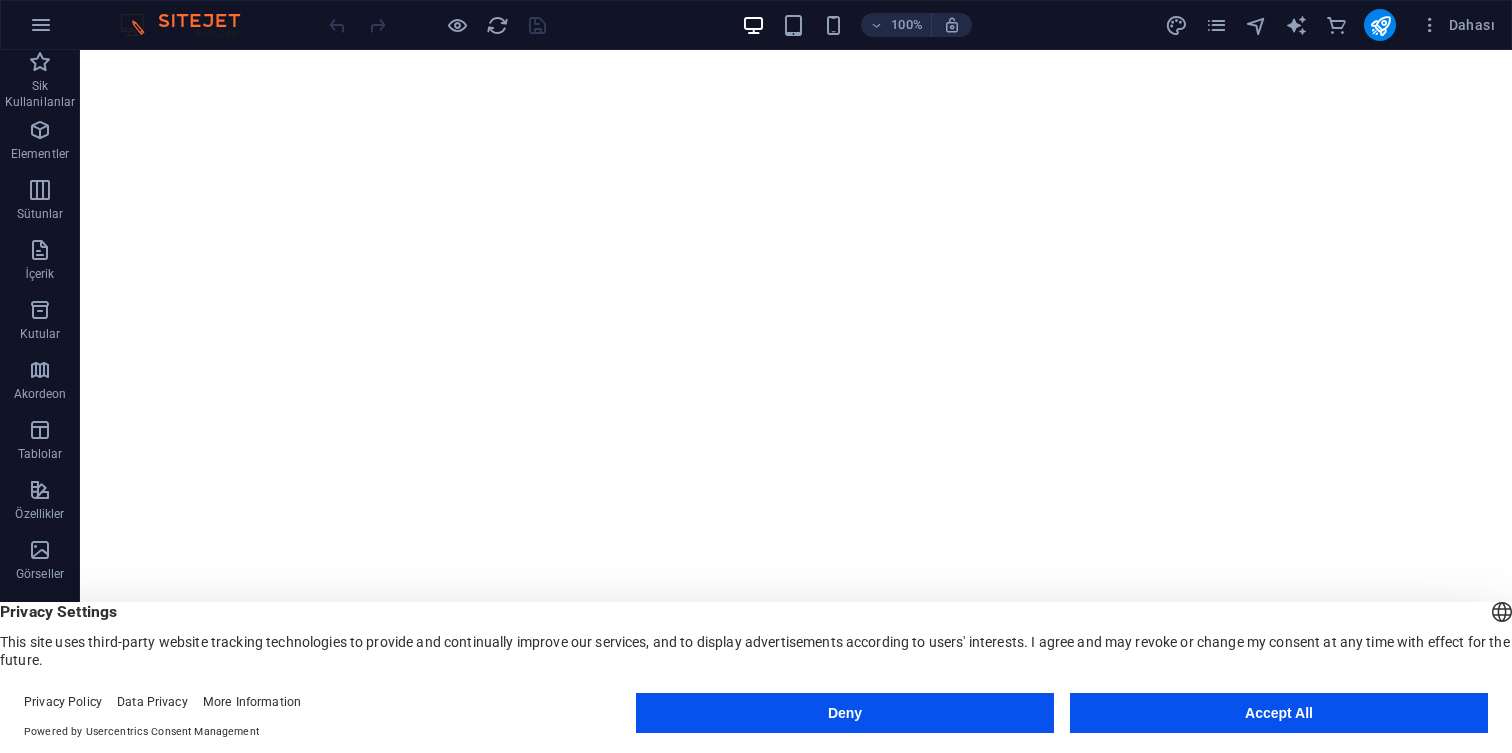 scroll, scrollTop: 0, scrollLeft: 0, axis: both 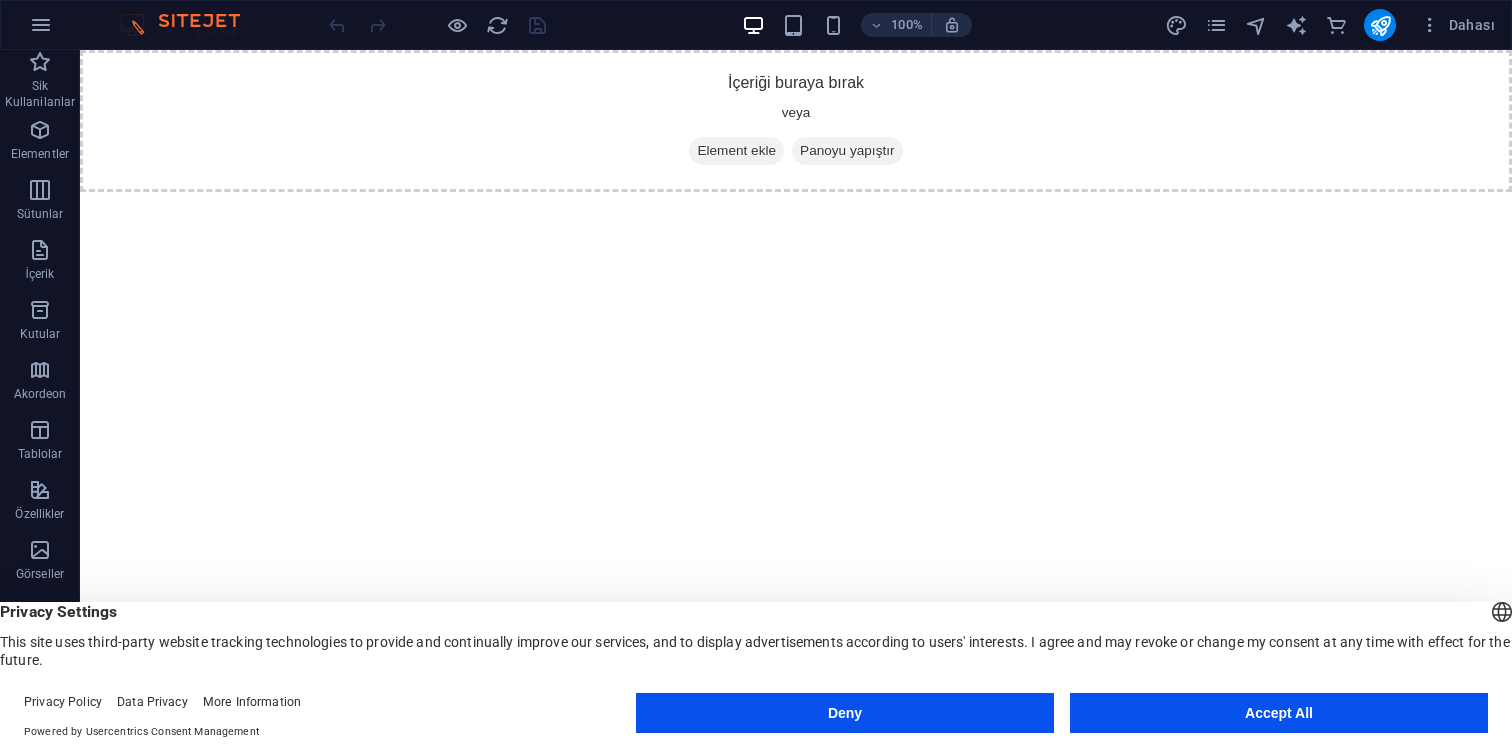 click on "Deny" at bounding box center (845, 713) 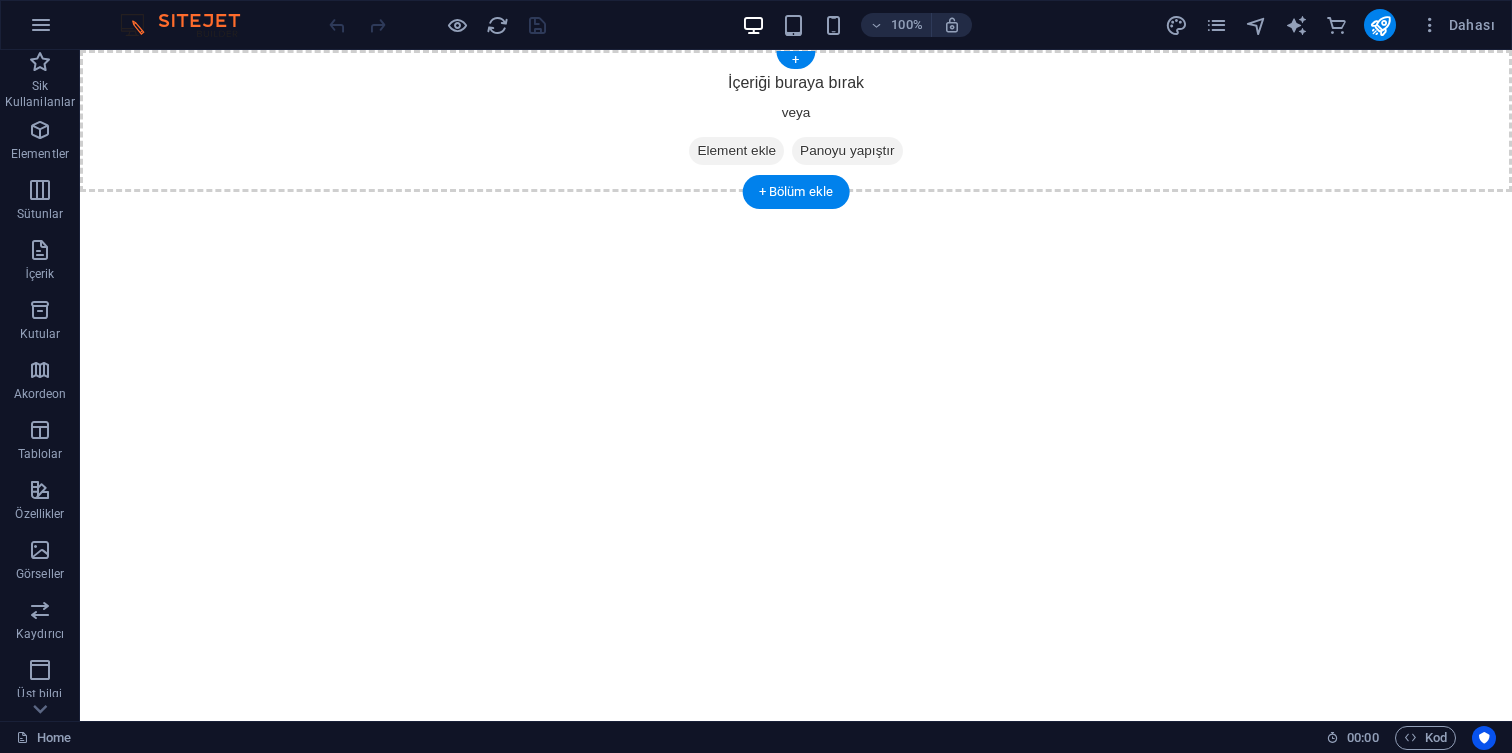 click on "İçeriği buraya bırak veya  Element ekle  Panoyu yapıştır" at bounding box center (796, 121) 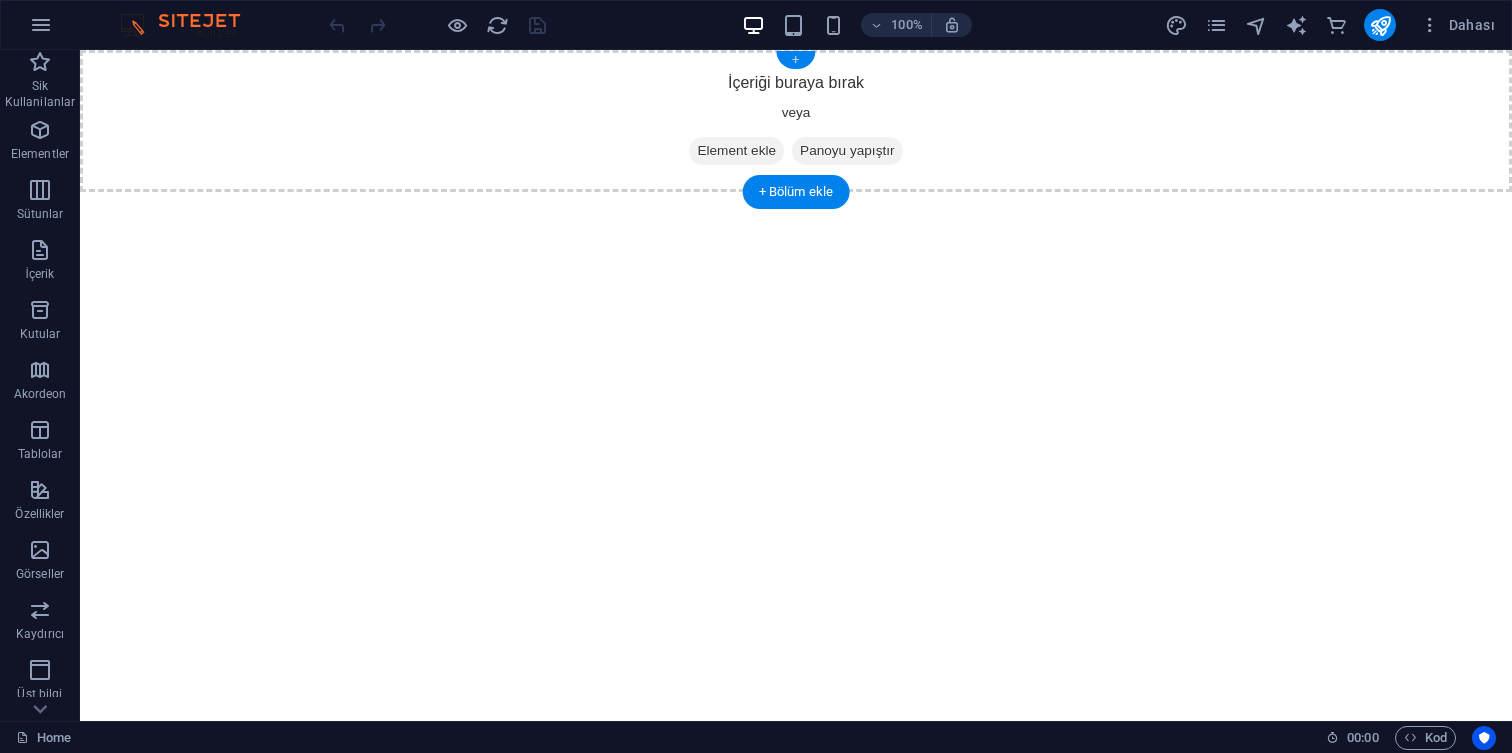 click on "+" at bounding box center [795, 60] 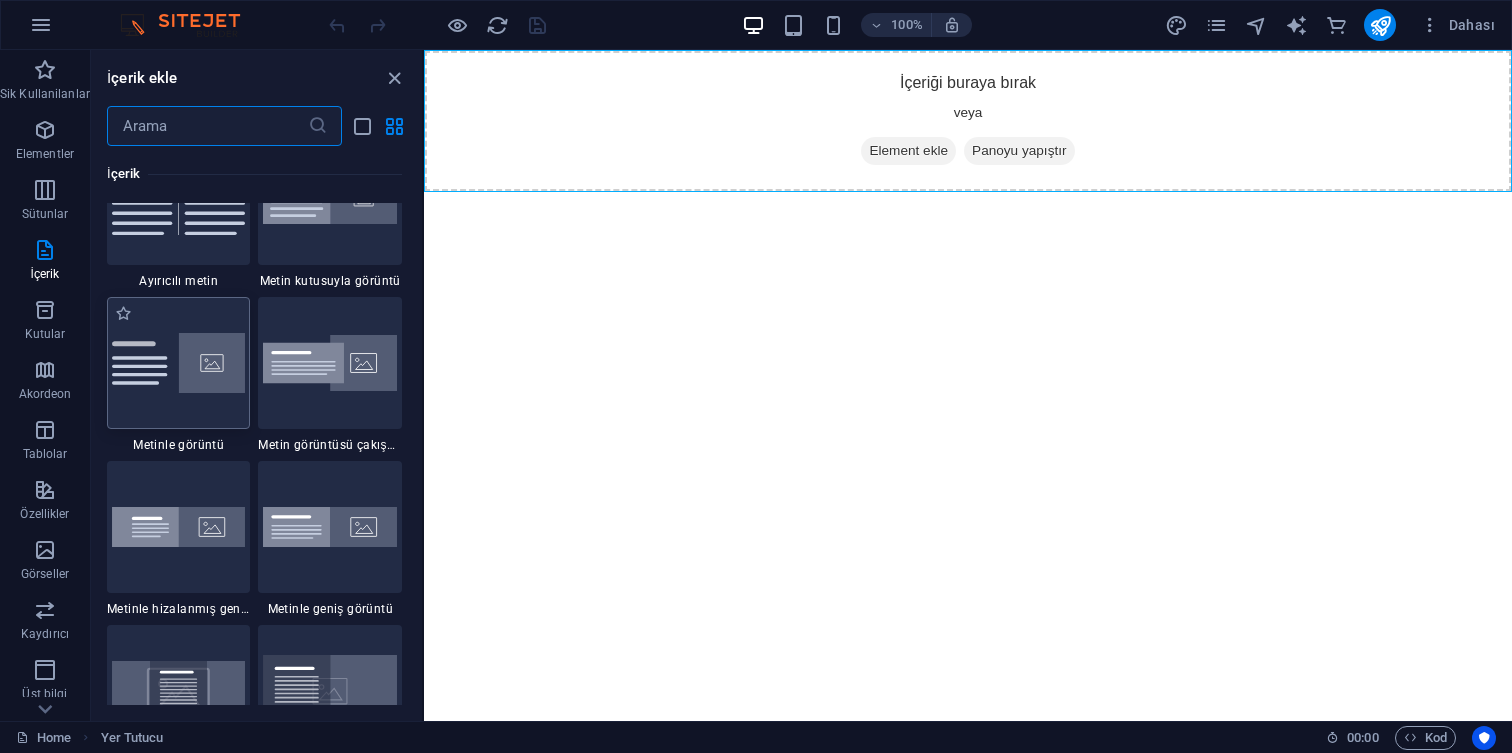scroll, scrollTop: 3736, scrollLeft: 0, axis: vertical 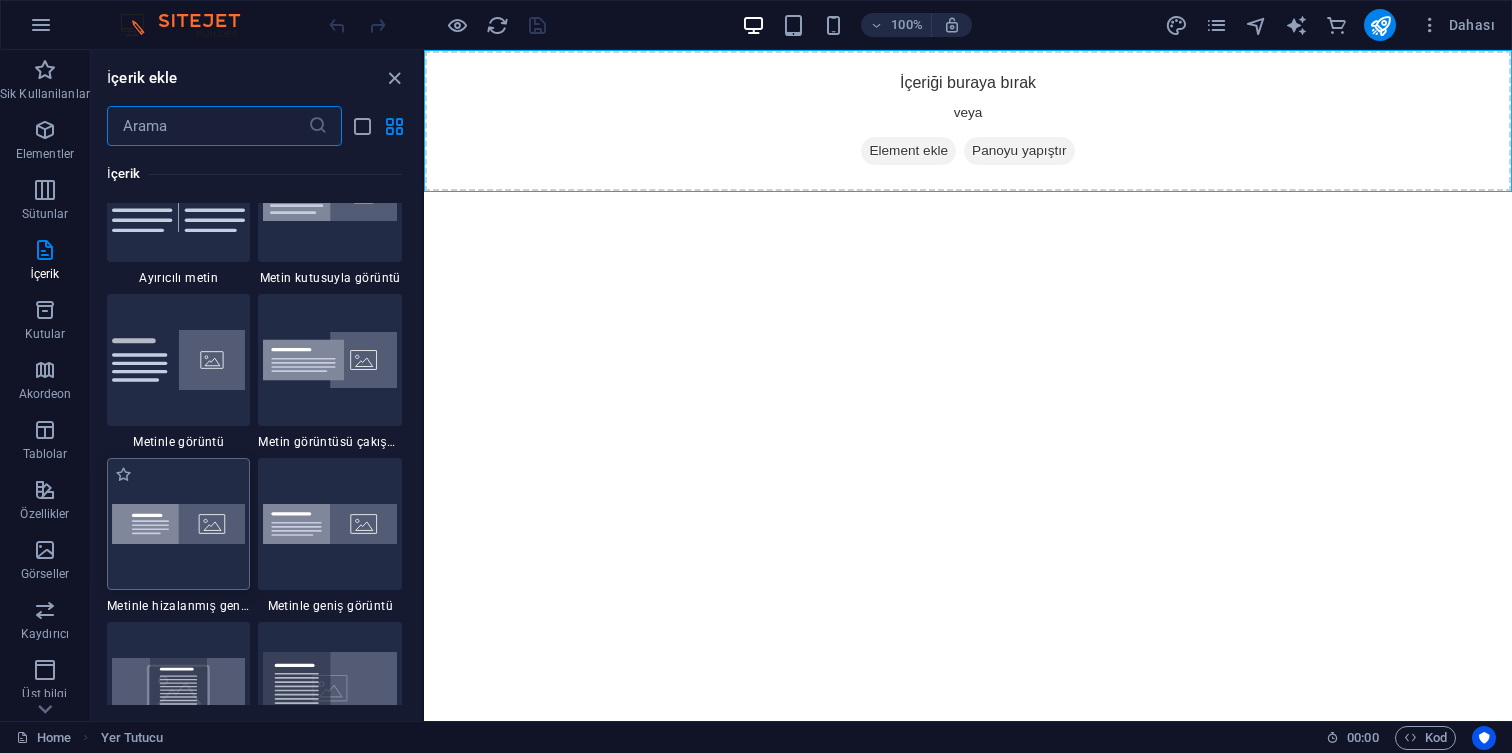 click at bounding box center (179, 524) 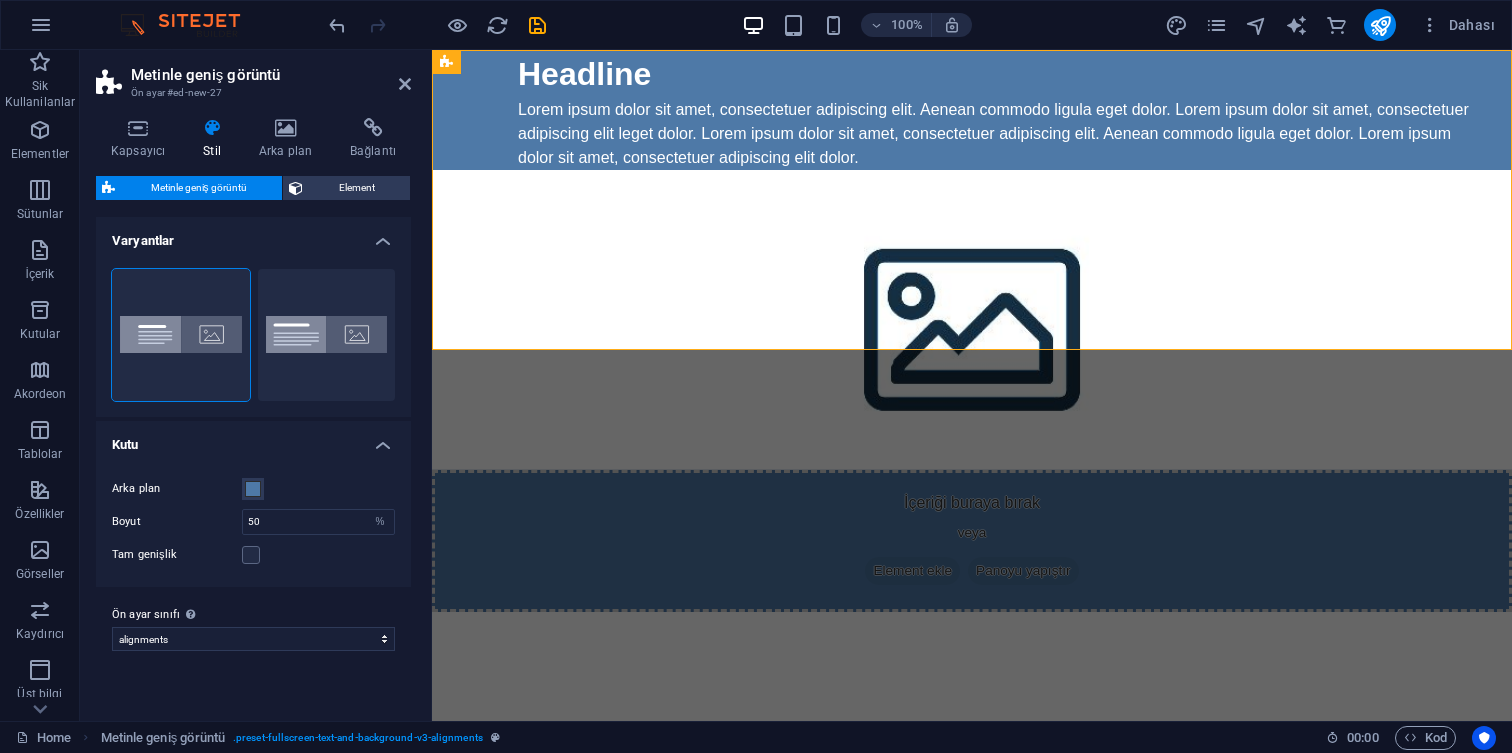 click on "Skip to main content
Headline Lorem ipsum dolor sit amet, consectetuer adipiscing elit. Aenean commodo ligula eget dolor. Lorem ipsum dolor sit amet, consectetuer adipiscing elit leget dolor. Lorem ipsum dolor sit amet, consectetuer adipiscing elit. Aenean commodo ligula eget dolor. Lorem ipsum dolor sit amet, consectetuer adipiscing elit dolor.  İçeriği buraya bırak veya  Element ekle  Panoyu yapıştır" at bounding box center (972, 331) 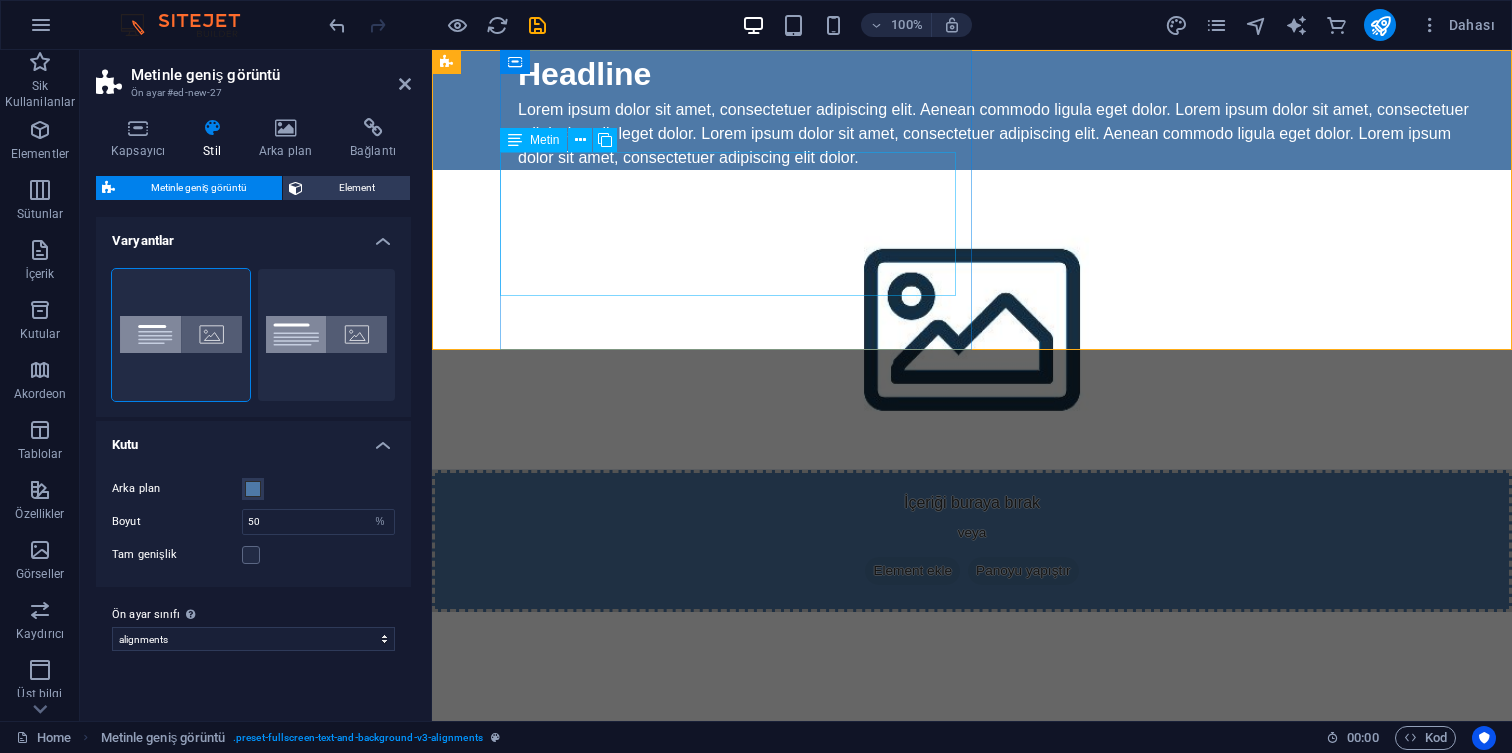 click on "Lorem ipsum dolor sit amet, consectetuer adipiscing elit. Aenean commodo ligula eget dolor. Lorem ipsum dolor sit amet, consectetuer adipiscing elit leget dolor. Lorem ipsum dolor sit amet, consectetuer adipiscing elit. Aenean commodo ligula eget dolor. Lorem ipsum dolor sit amet, consectetuer adipiscing elit dolor." at bounding box center [998, 134] 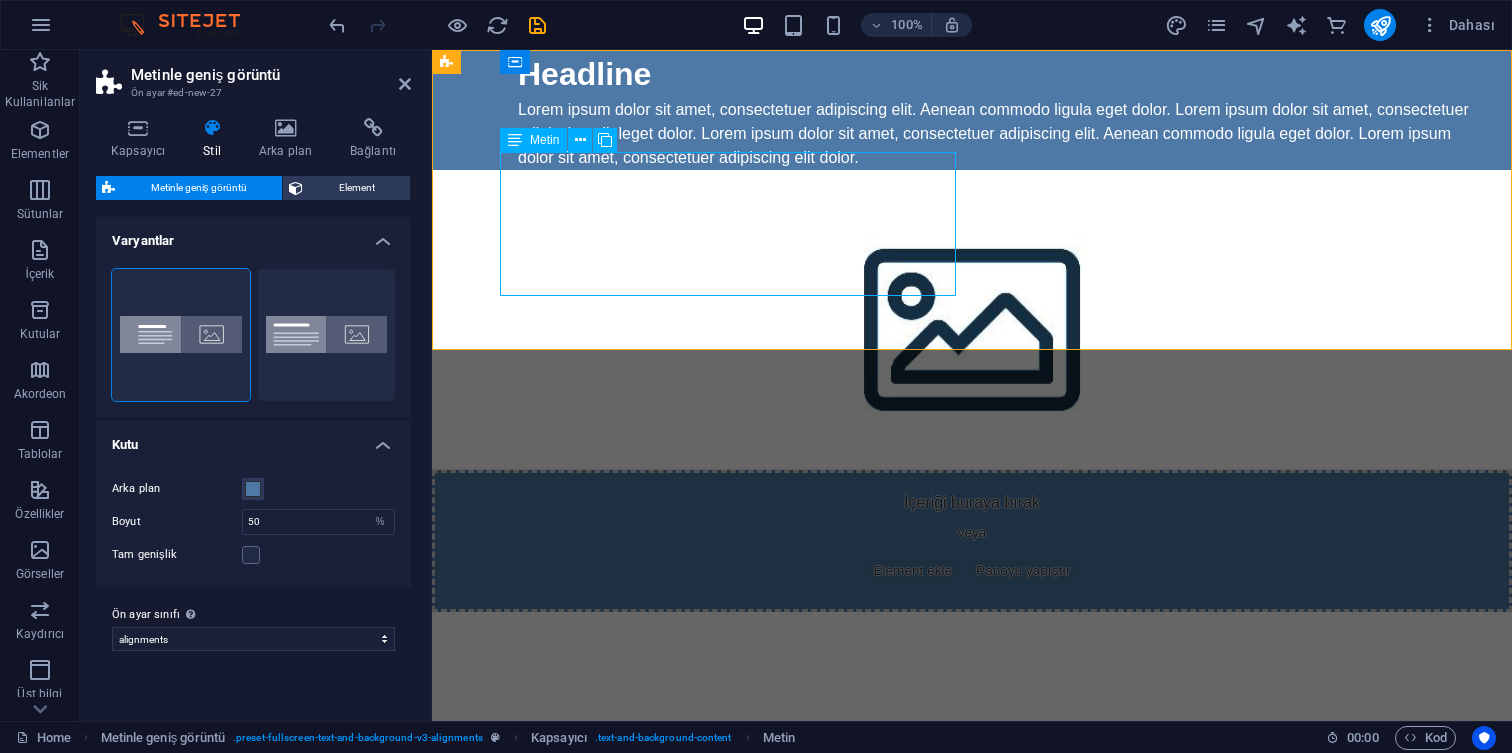 click on "Lorem ipsum dolor sit amet, consectetuer adipiscing elit. Aenean commodo ligula eget dolor. Lorem ipsum dolor sit amet, consectetuer adipiscing elit leget dolor. Lorem ipsum dolor sit amet, consectetuer adipiscing elit. Aenean commodo ligula eget dolor. Lorem ipsum dolor sit amet, consectetuer adipiscing elit dolor." at bounding box center (998, 134) 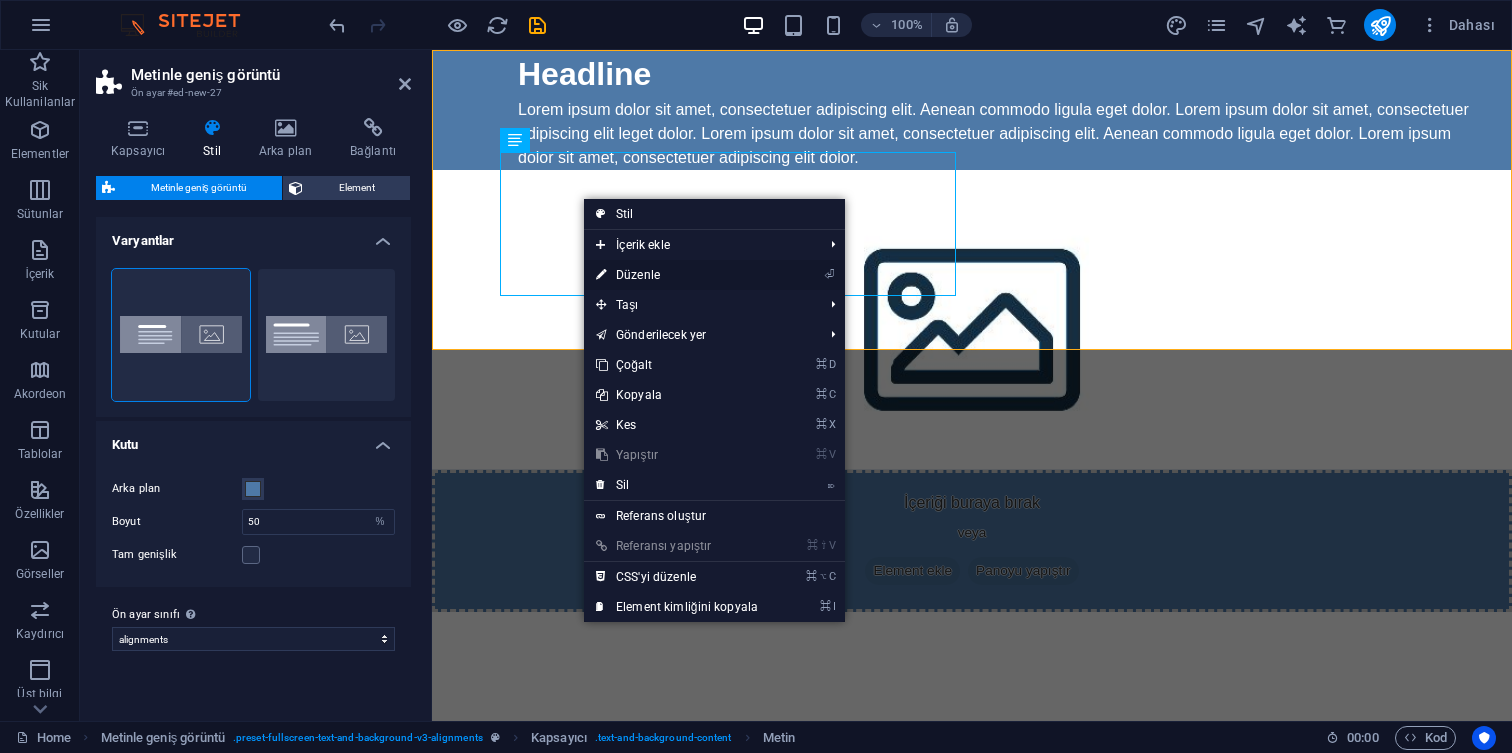 click on "⏎  Düzenle" at bounding box center (677, 275) 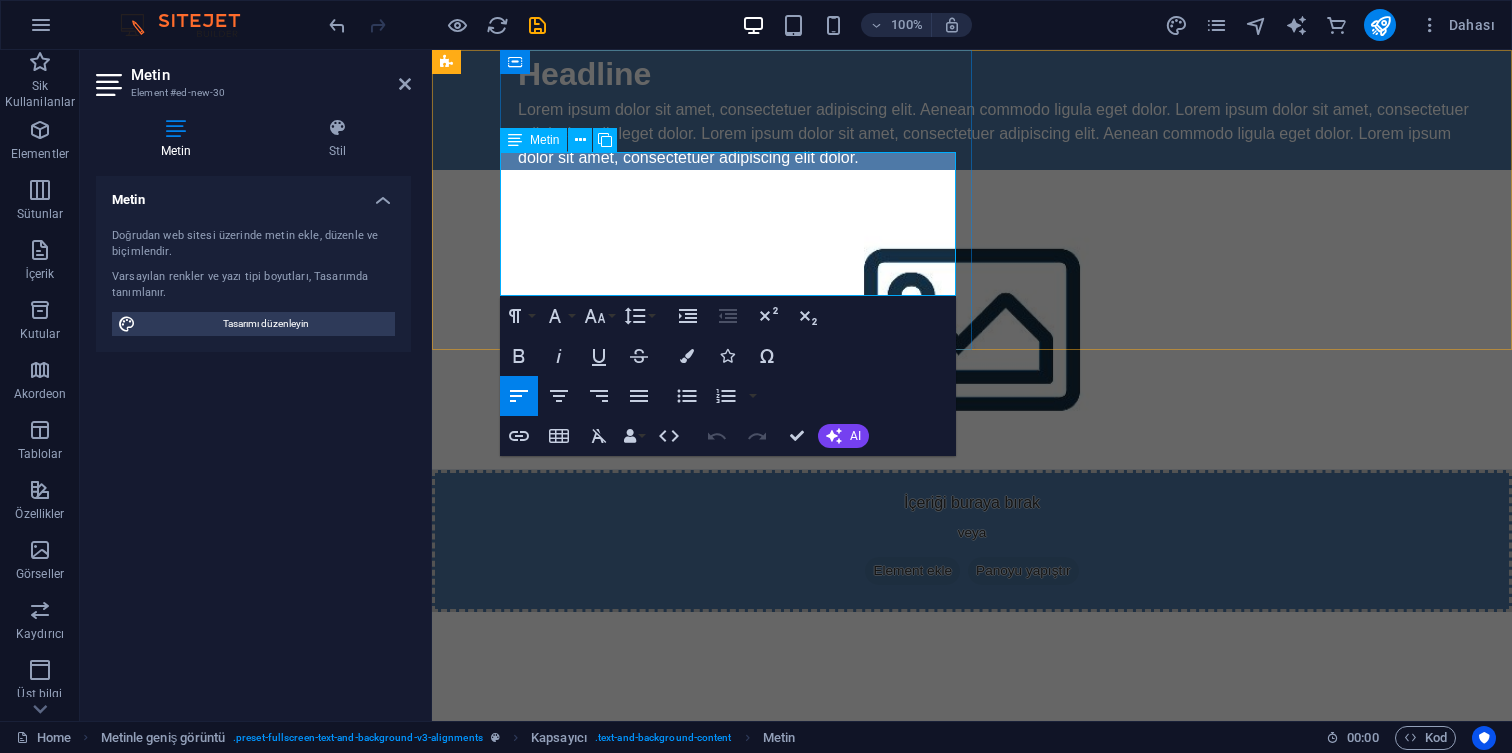 click on "Lorem ipsum dolor sit amet, consectetuer adipiscing elit. Aenean commodo ligula eget dolor. Lorem ipsum dolor sit amet, consectetuer adipiscing elit leget dolor. Lorem ipsum dolor sit amet, consectetuer adipiscing elit. Aenean commodo ligula eget dolor. Lorem ipsum dolor sit amet, consectetuer adipiscing elit dolor." at bounding box center [998, 134] 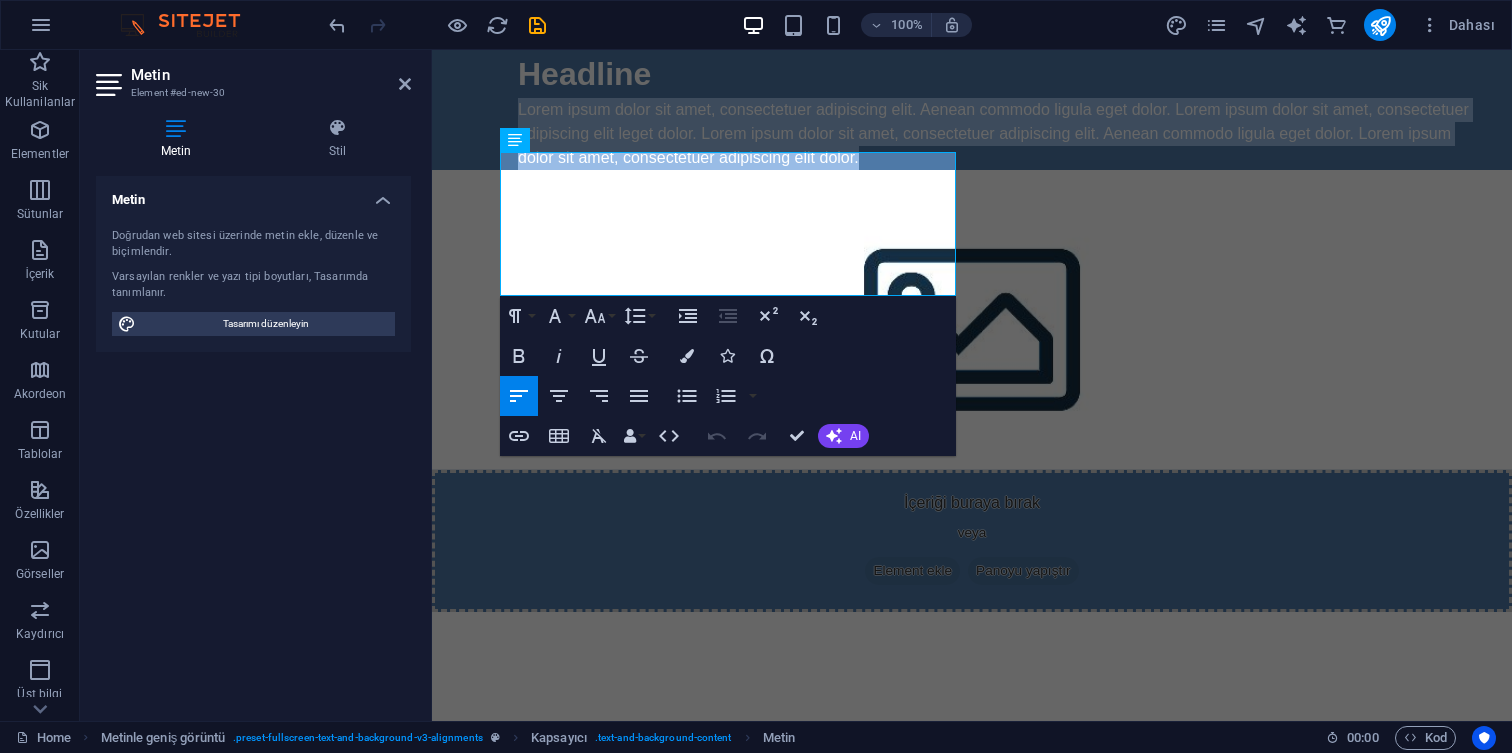 drag, startPoint x: 706, startPoint y: 275, endPoint x: 427, endPoint y: 141, distance: 309.5109 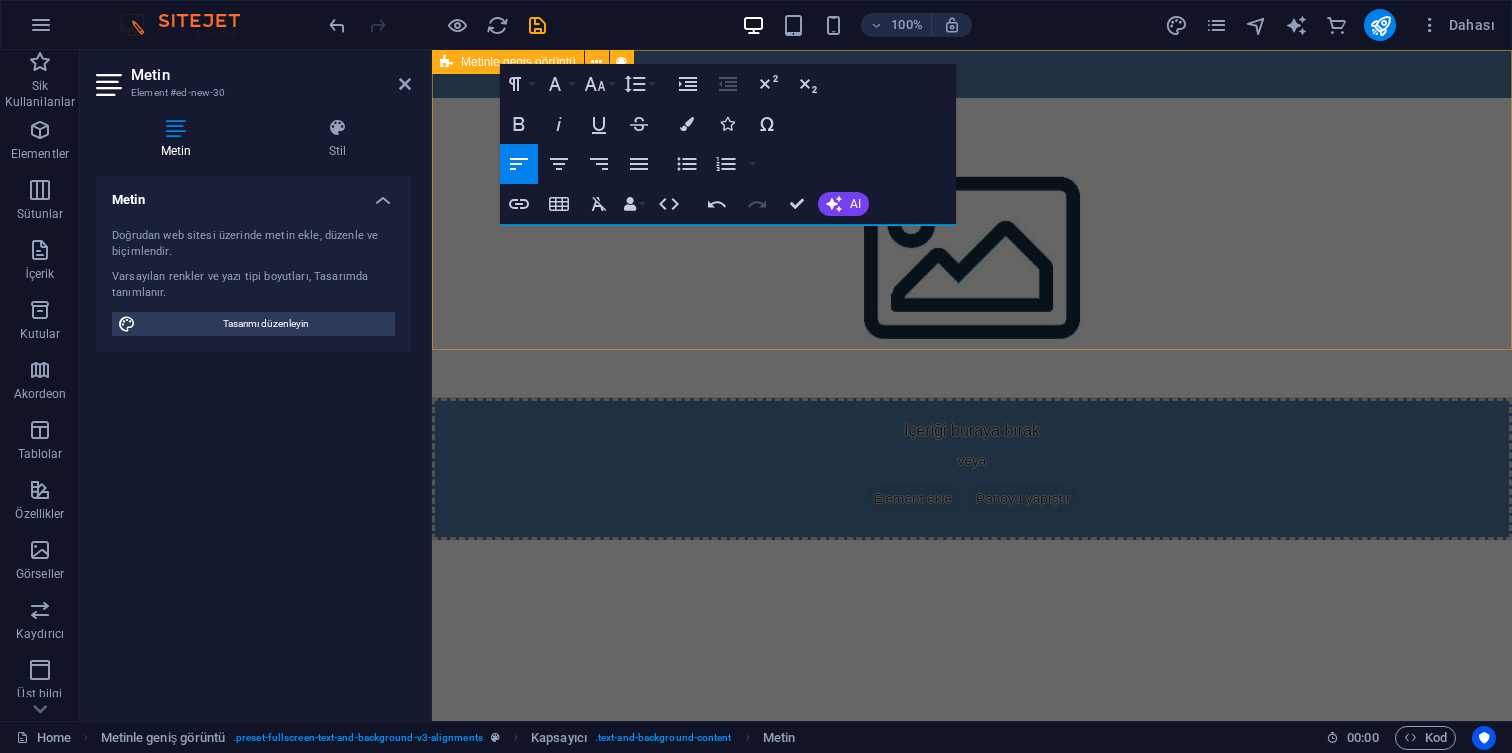 click on "Headline   İçeriği buraya bırak veya  Element ekle  Panoyu yapıştır" at bounding box center (972, 295) 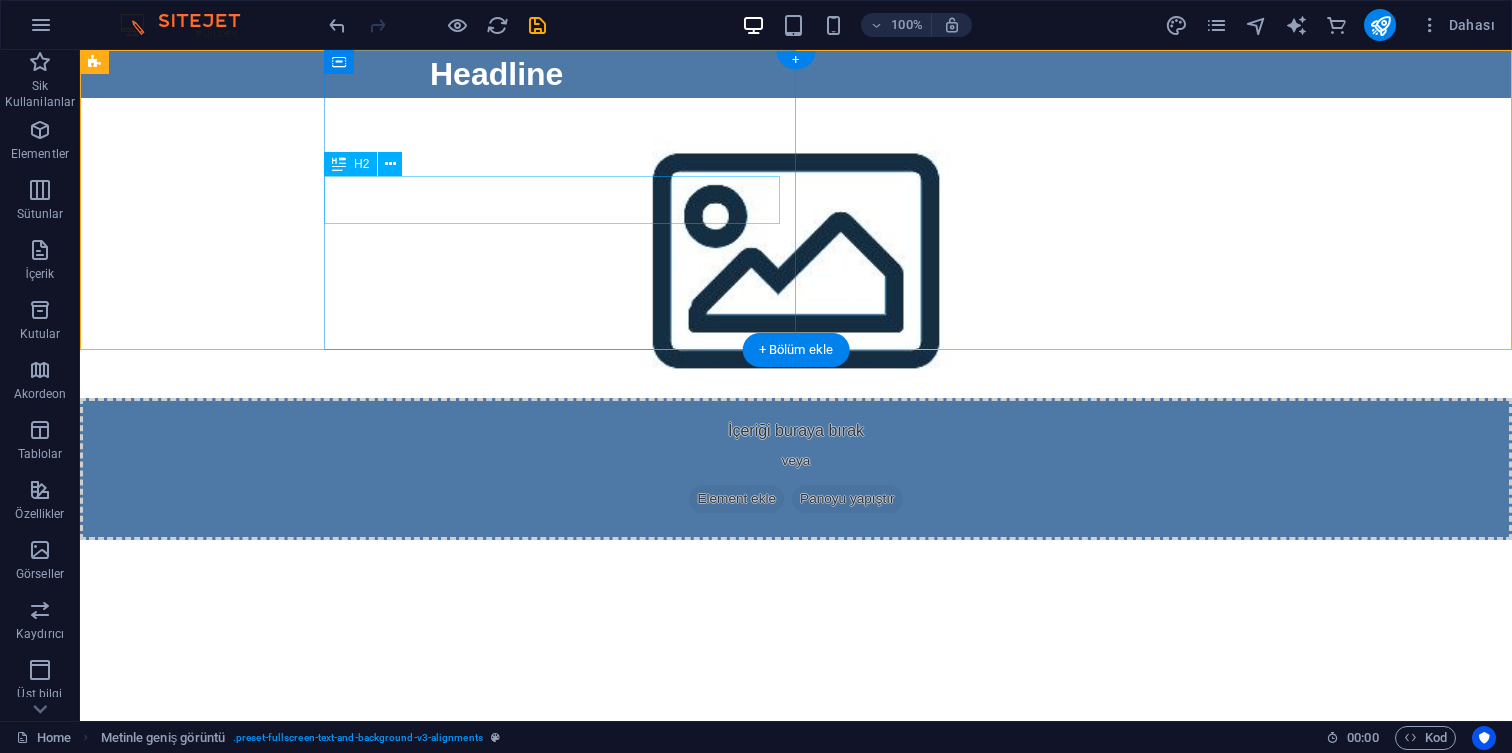 click on "Headline" at bounding box center (910, 74) 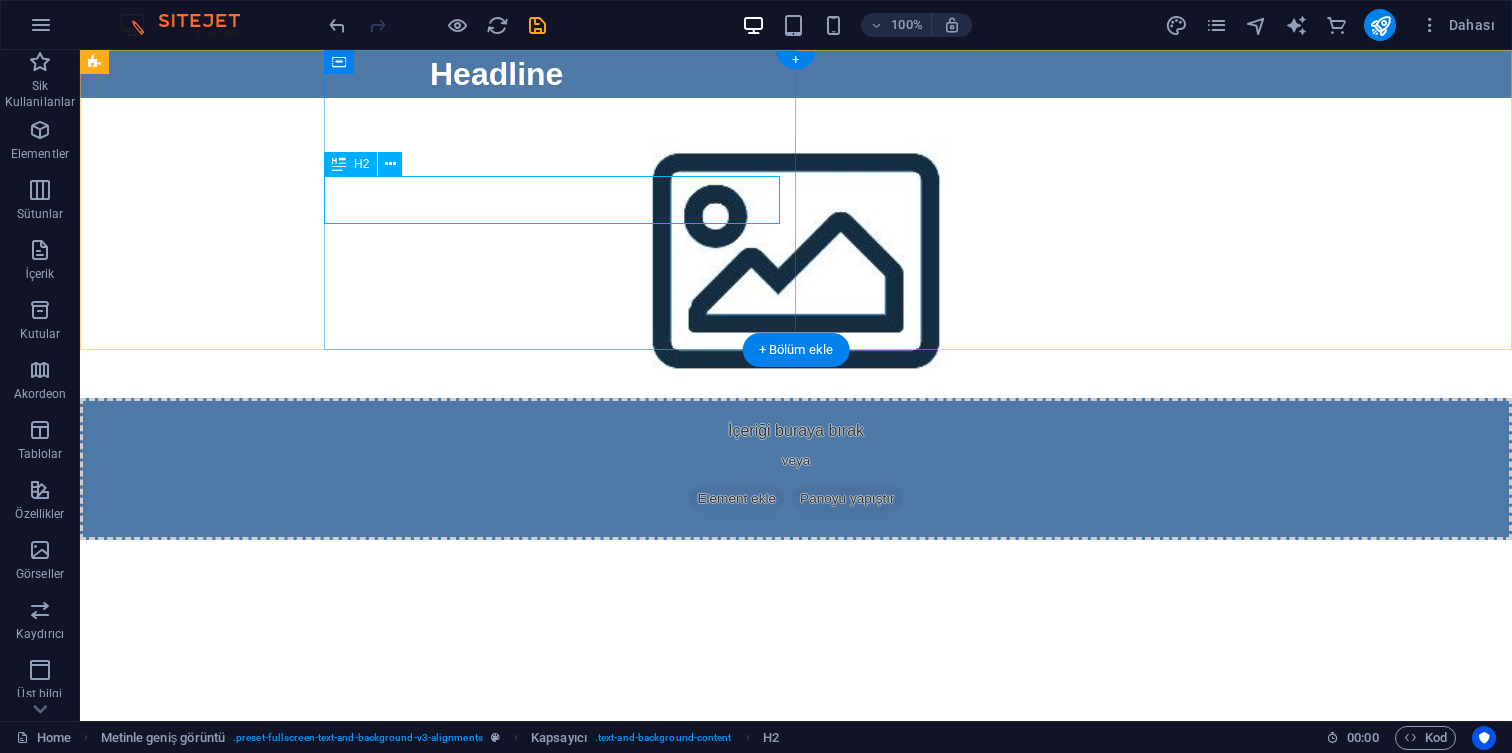 click on "Headline" at bounding box center [910, 74] 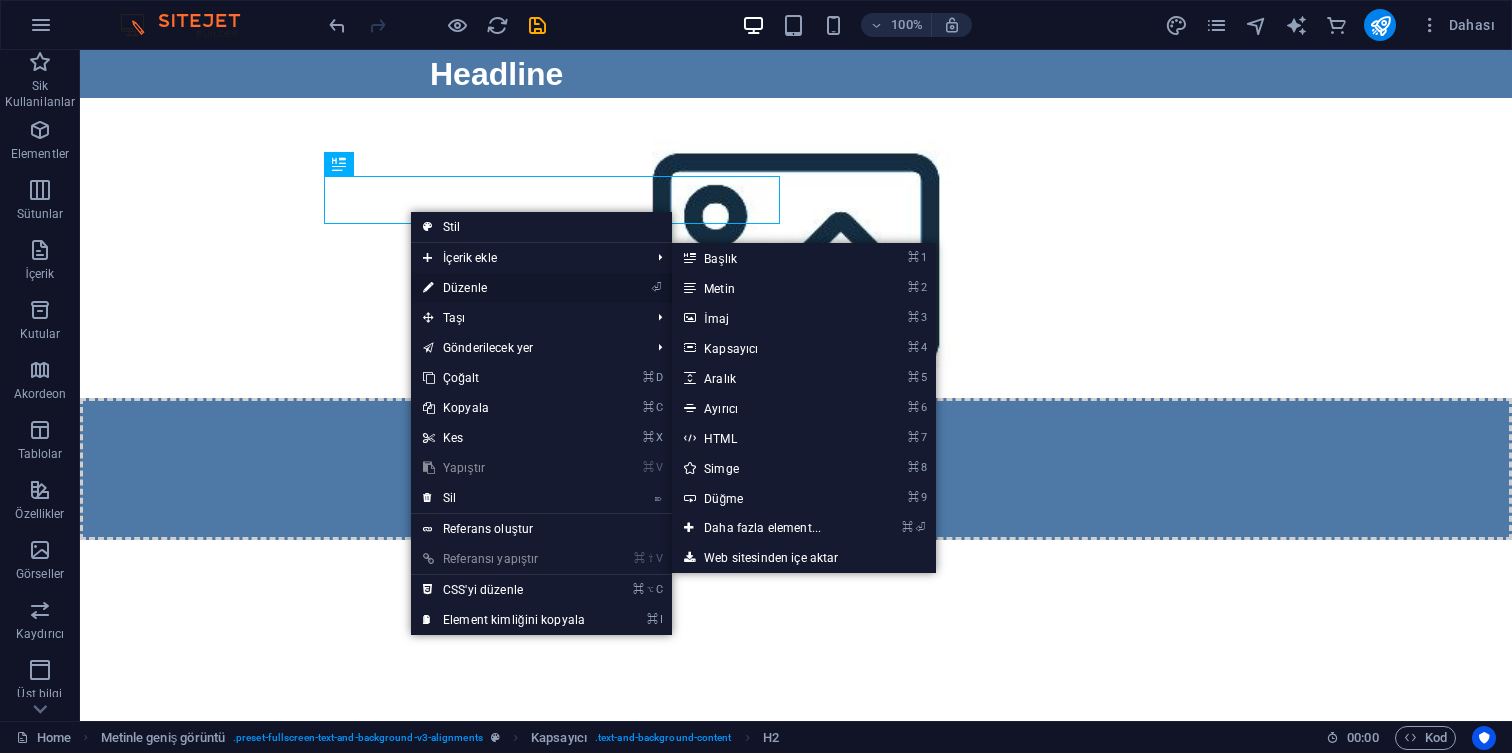 click on "⏎  Düzenle" at bounding box center [504, 288] 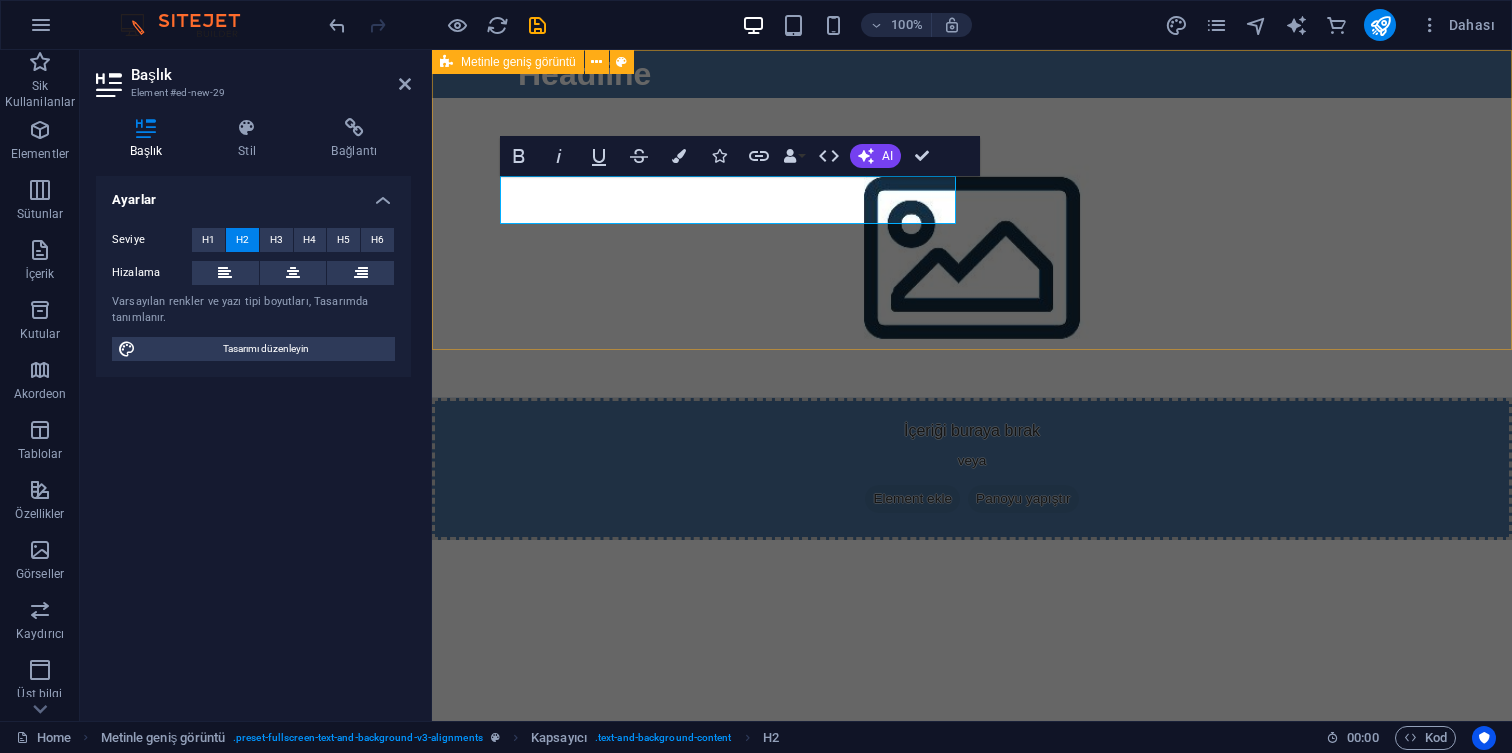 type 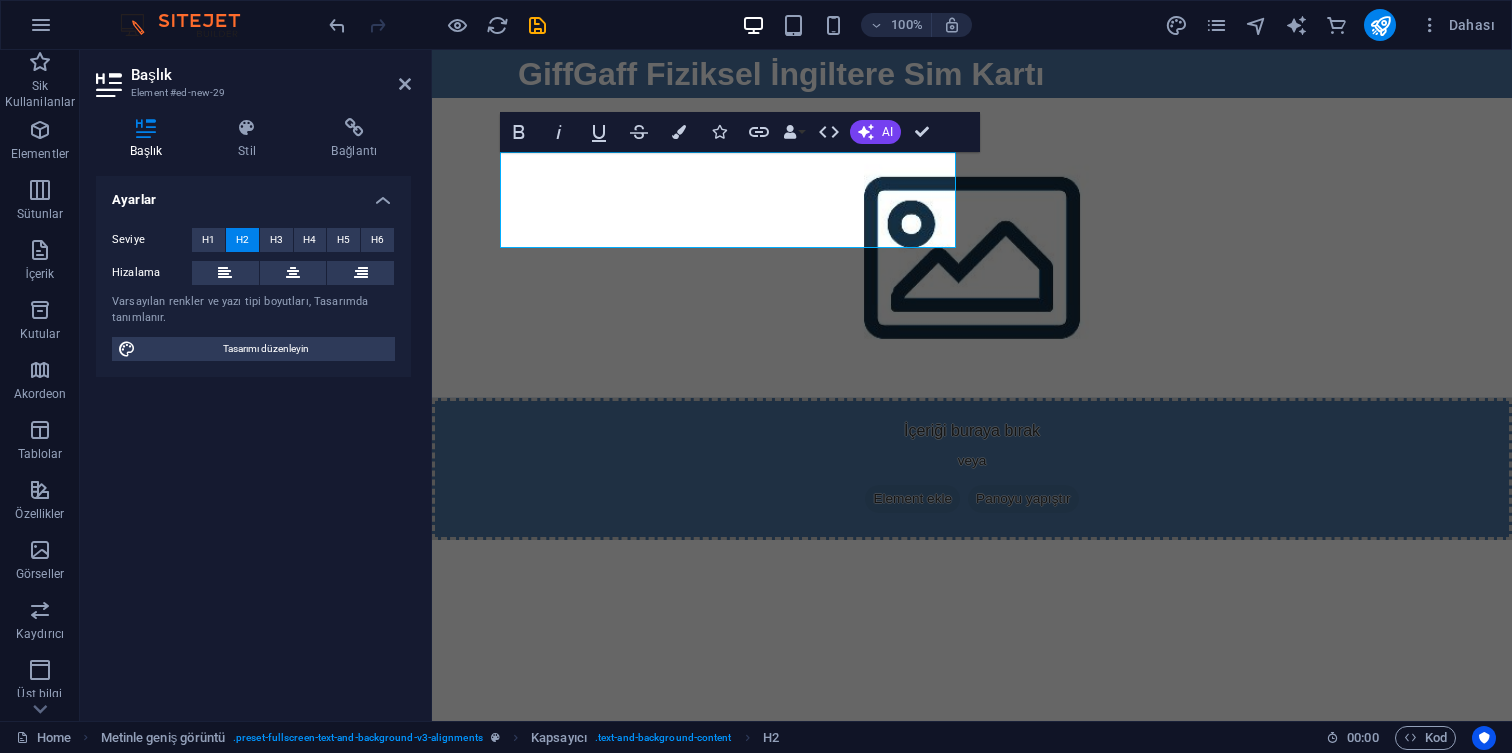 click on "Skip to main content
GiffGaff Fiziksel İngiltere Sim Kartı   İçeriği buraya bırak veya  Element ekle  Panoyu yapıştır" at bounding box center (972, 295) 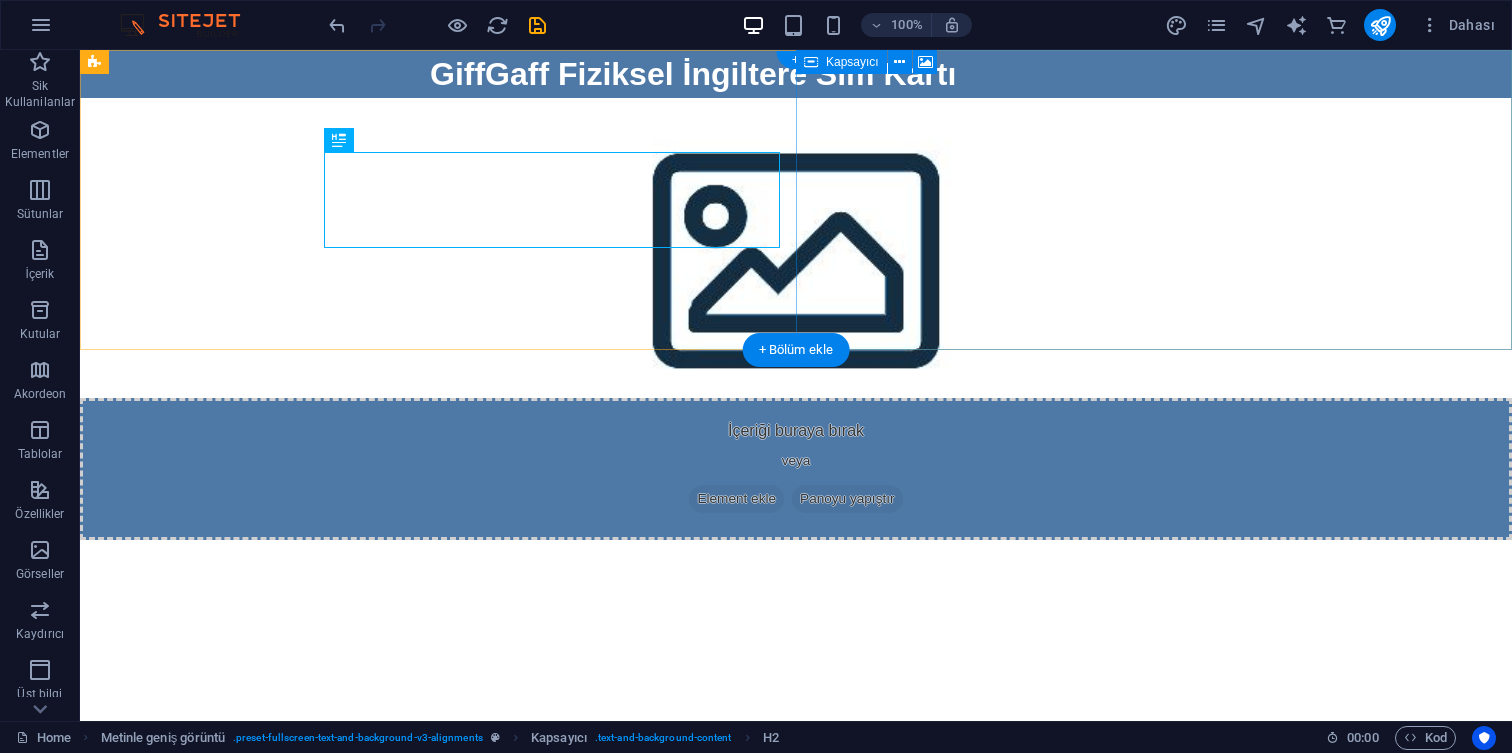 click on "İçeriği buraya bırak veya  Element ekle  Panoyu yapıştır" at bounding box center (796, 469) 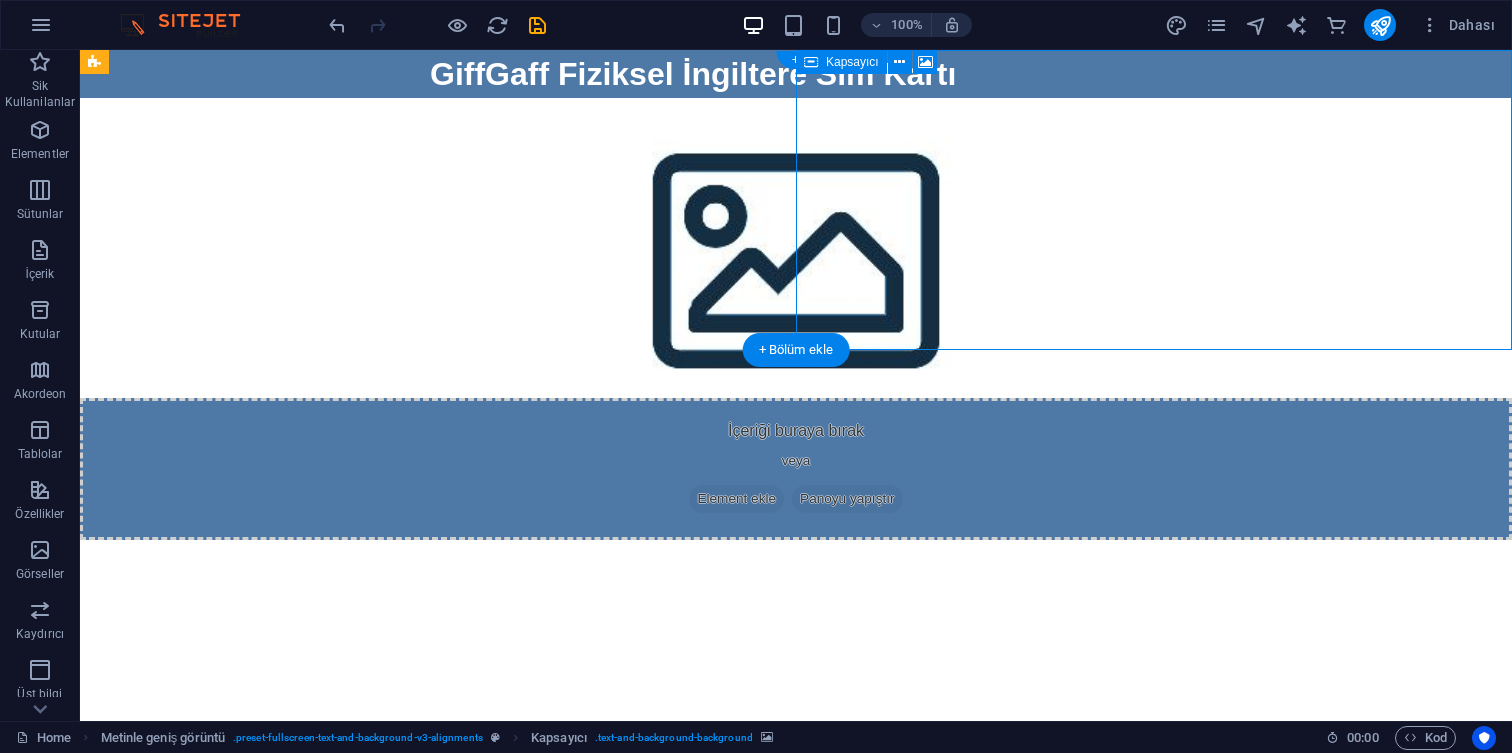 click on "İçeriği buraya bırak veya  Element ekle  Panoyu yapıştır" at bounding box center (796, 469) 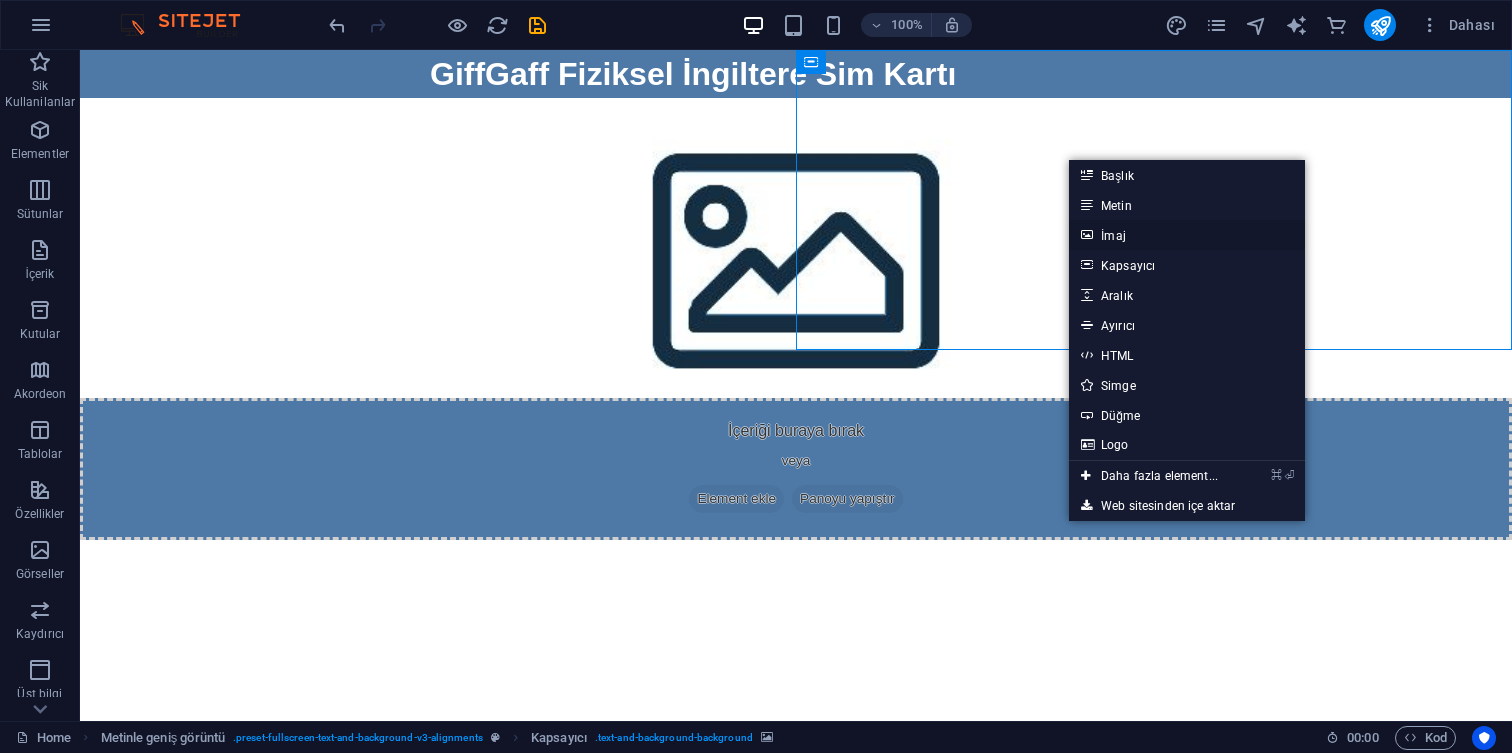 click at bounding box center [1086, 235] 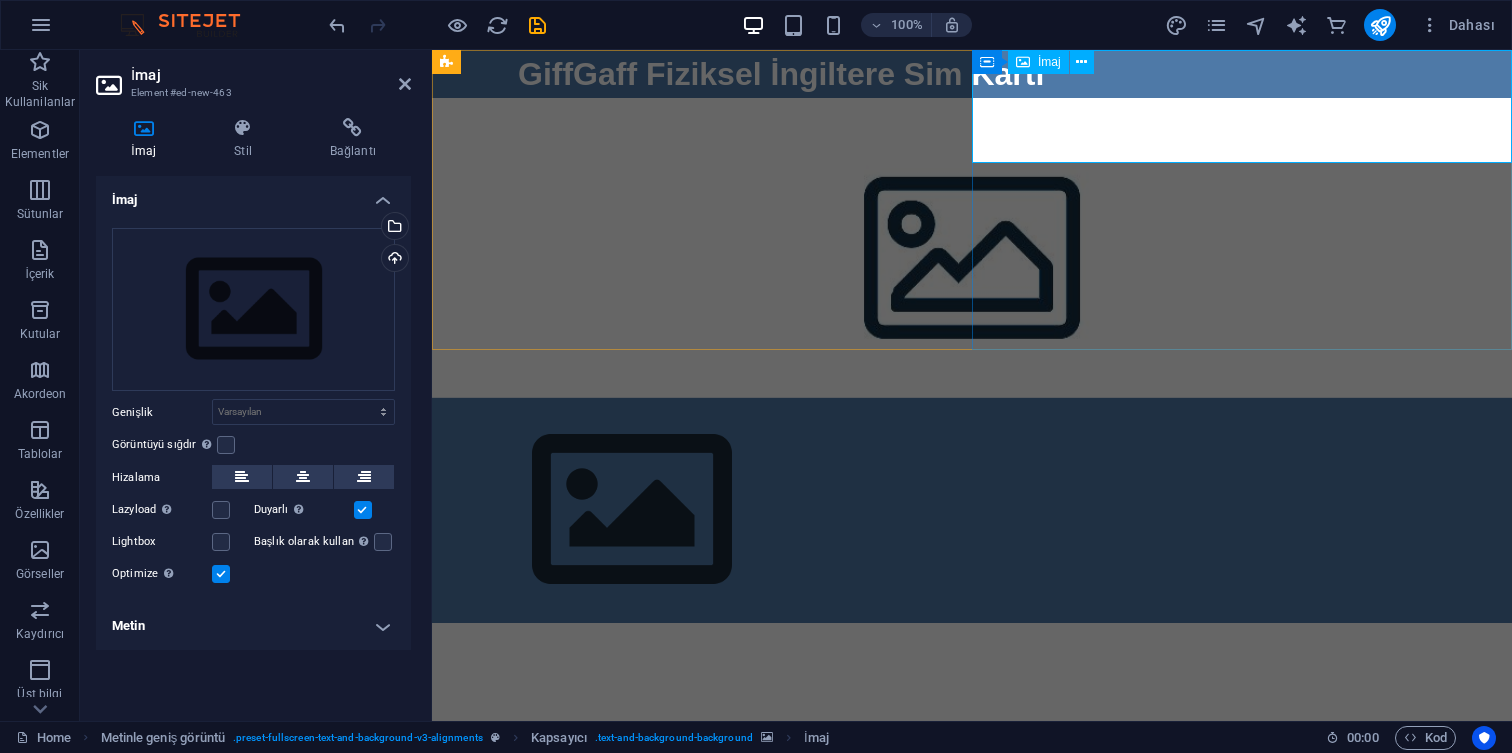 click at bounding box center (972, 510) 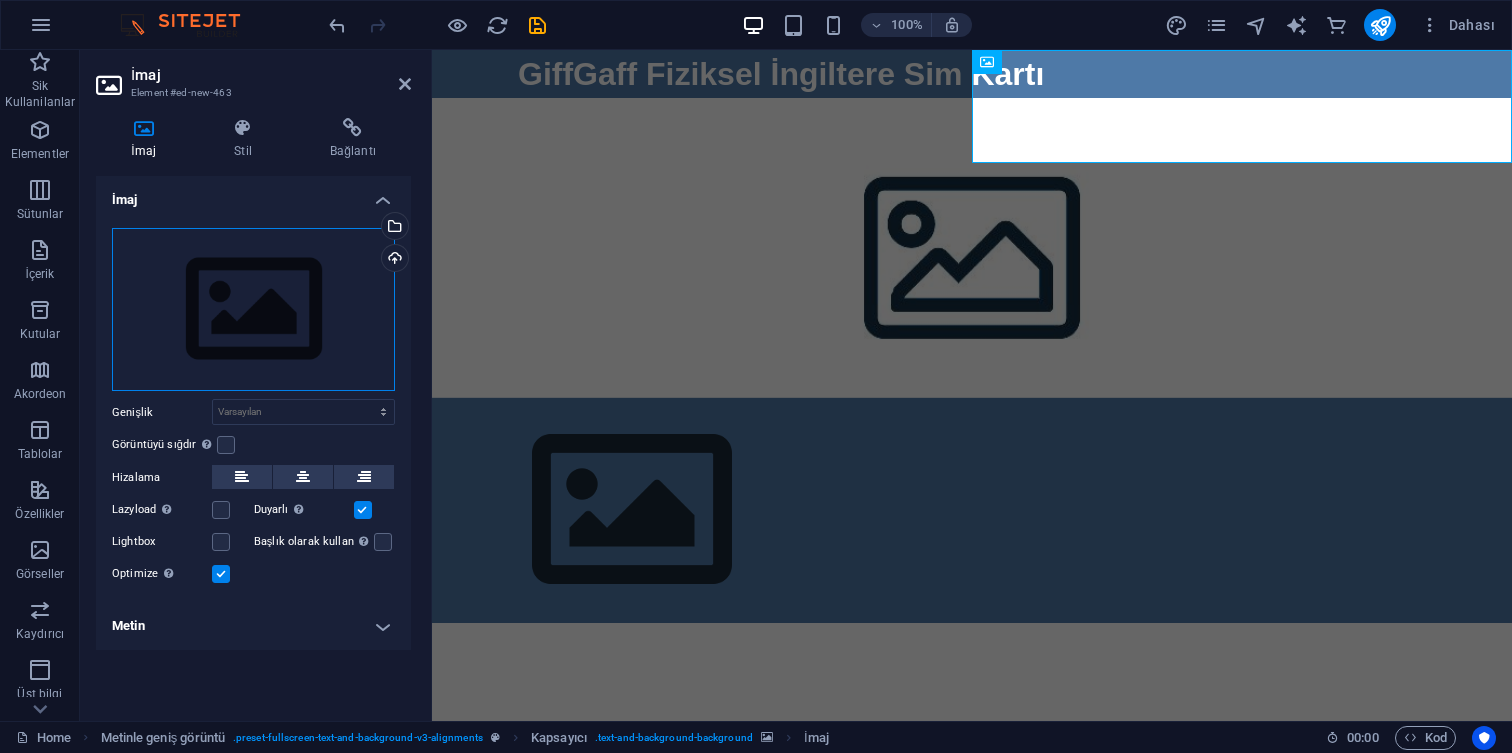 click on "Dosyaları buraya sürükleyin, dosyaları seçmek için tıklayın veya Dosyalardan ya da ücretsiz stok fotoğraf ve videolarımızdan dosyalar seçin" at bounding box center (253, 310) 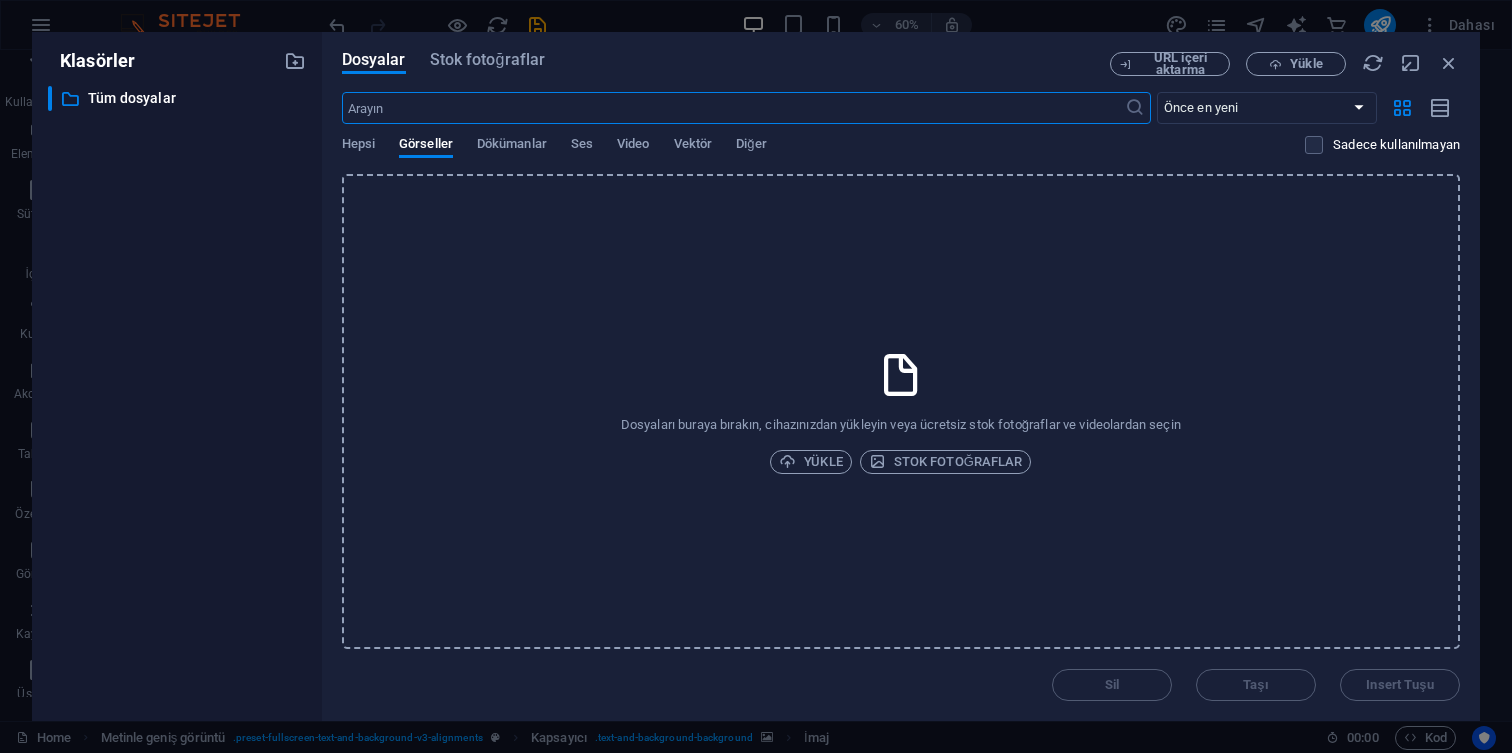 click on "Dosyaları buraya bırakın, cihazınızdan yükleyin veya ücretsiz stok fotoğraflar ve videolardan seçin Yükle Stok fotoğraflar" at bounding box center [901, 411] 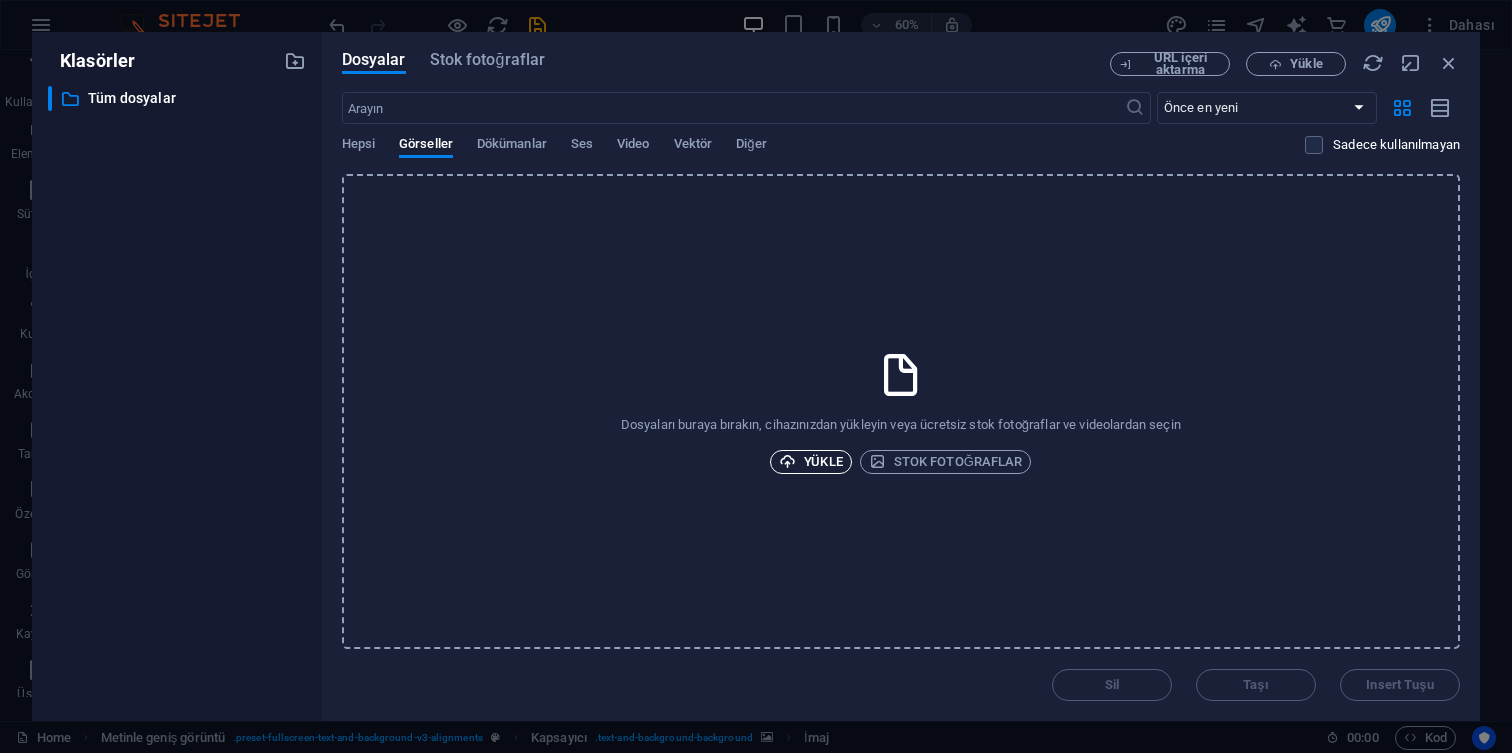 click on "Yükle" at bounding box center [811, 462] 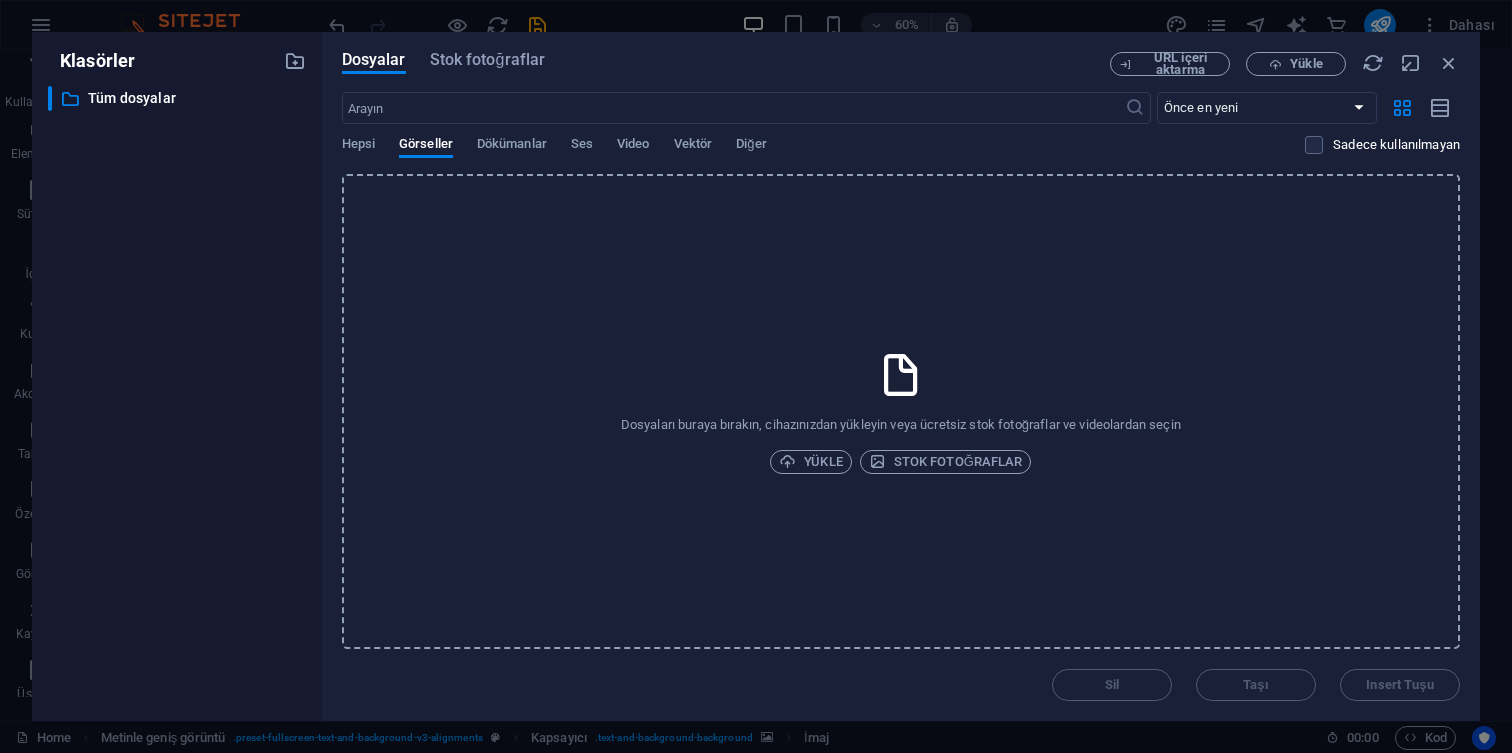click on "Dosyaları buraya bırakın, cihazınızdan yükleyin veya ücretsiz stok fotoğraflar ve videolardan seçin Yükle Stok fotoğraflar" at bounding box center [901, 411] 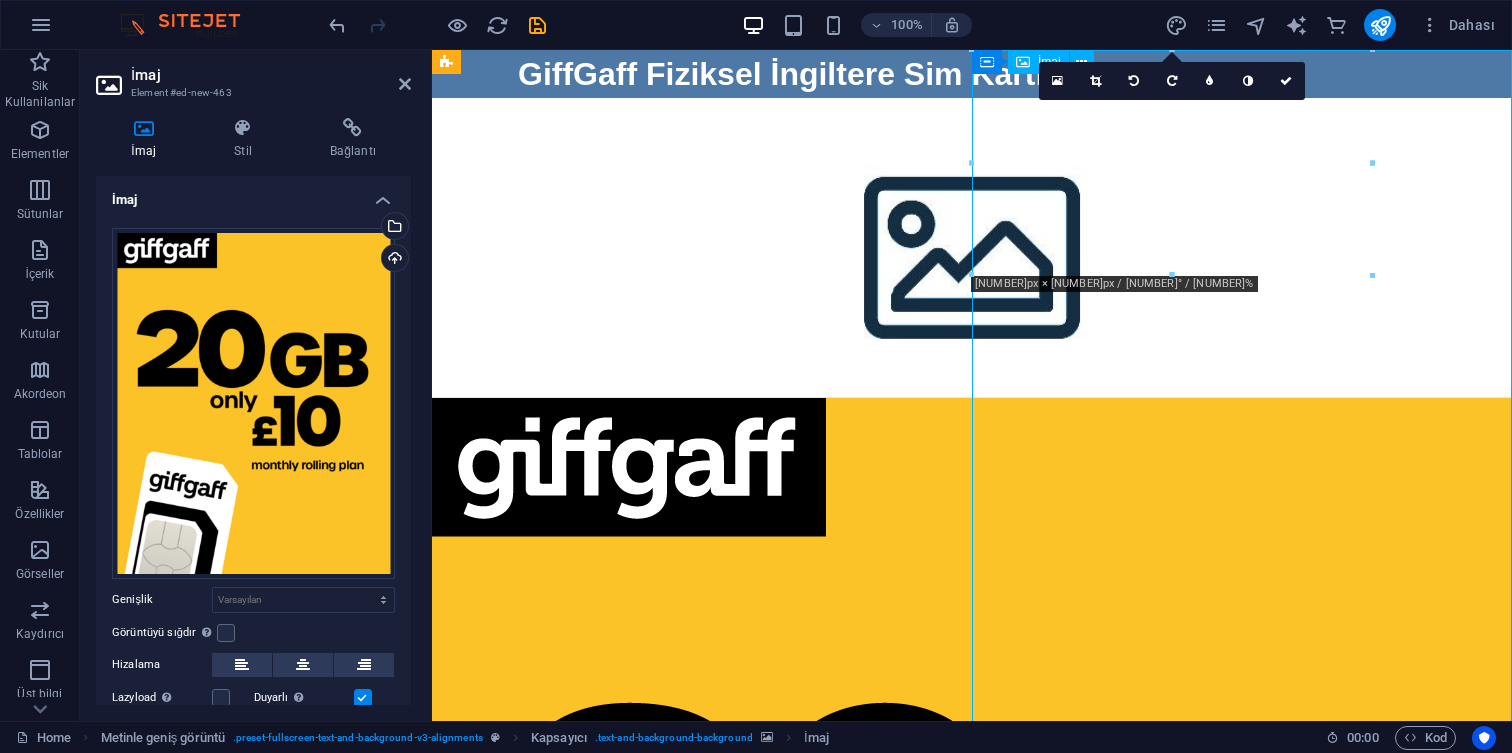 drag, startPoint x: 1248, startPoint y: 406, endPoint x: 1107, endPoint y: 406, distance: 141 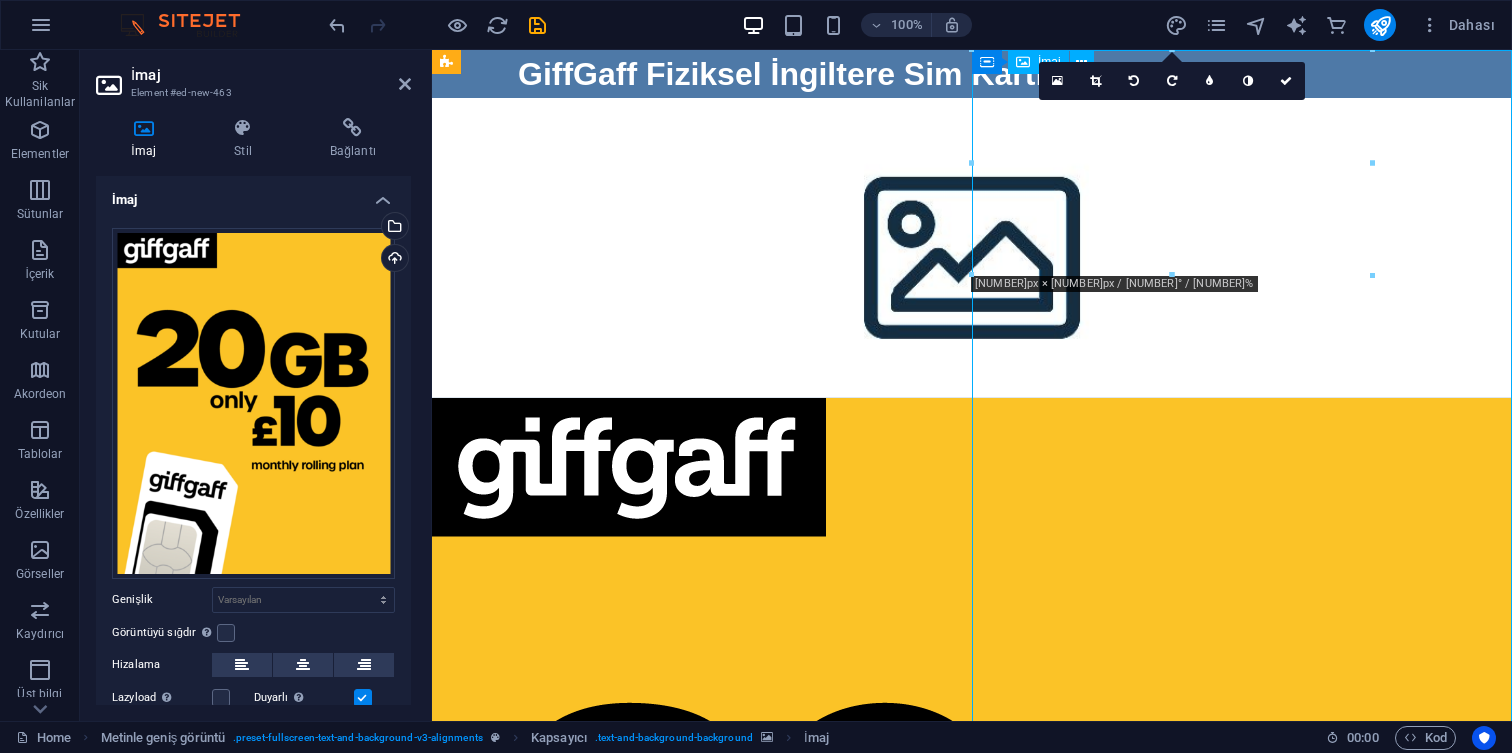 click at bounding box center [972, 1073] 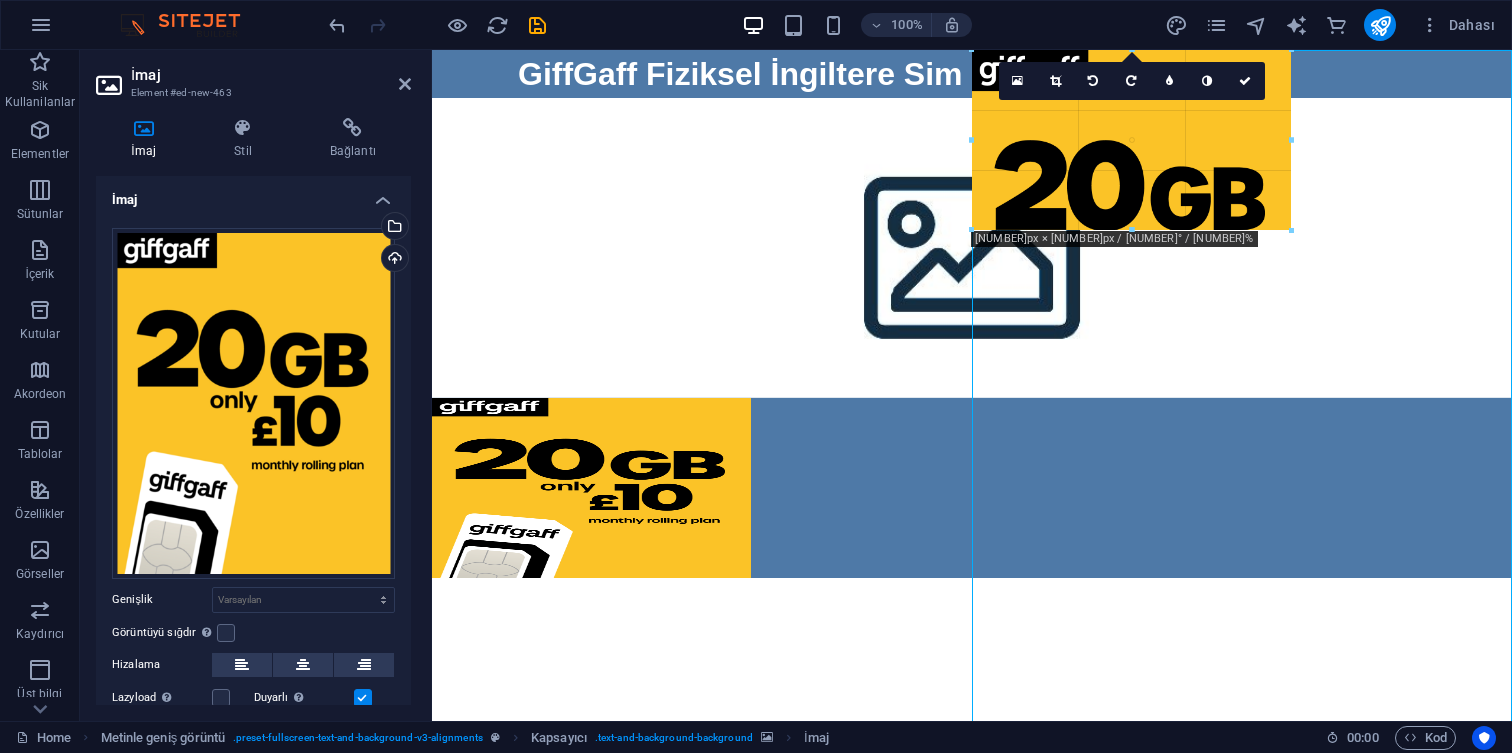 drag, startPoint x: 973, startPoint y: 56, endPoint x: 1055, endPoint y: 222, distance: 185.14859 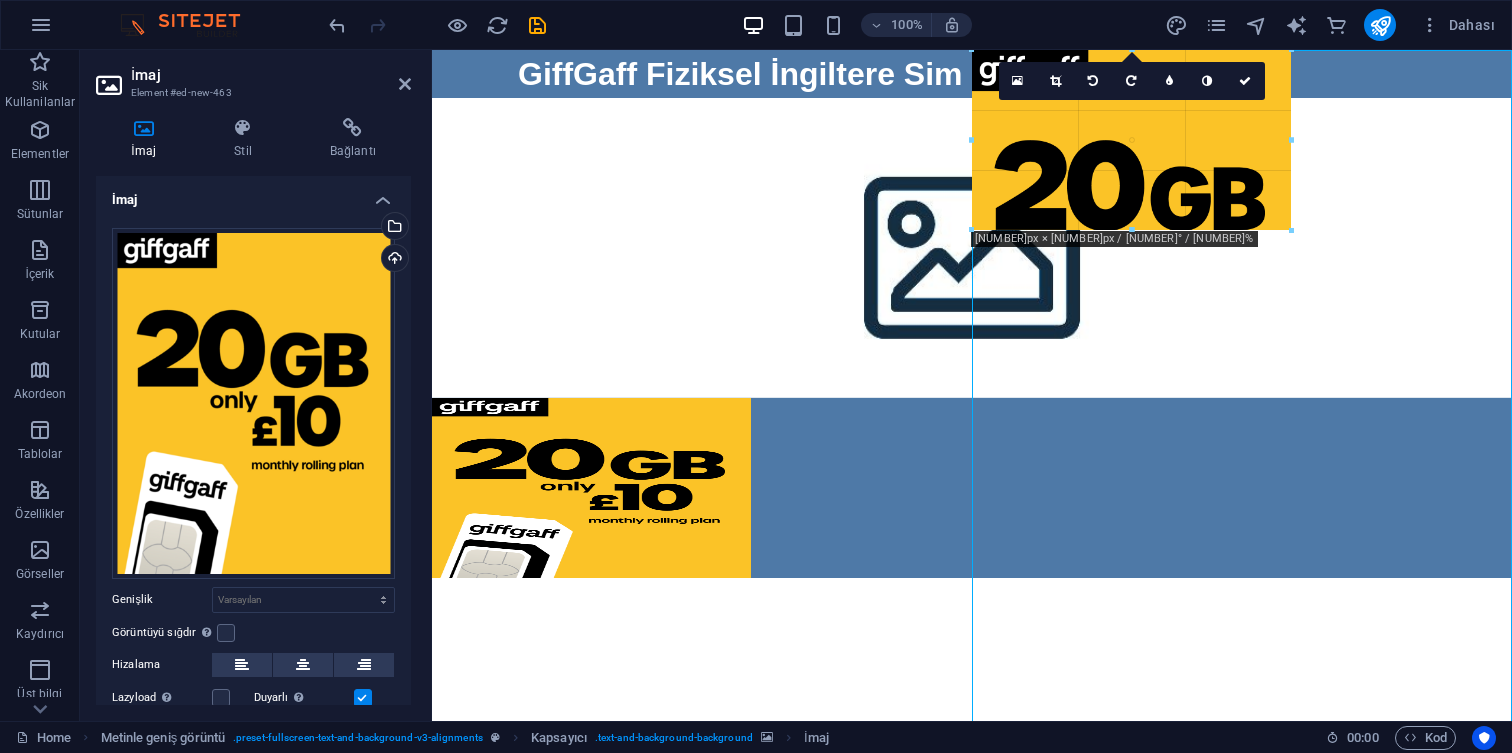 type on "319" 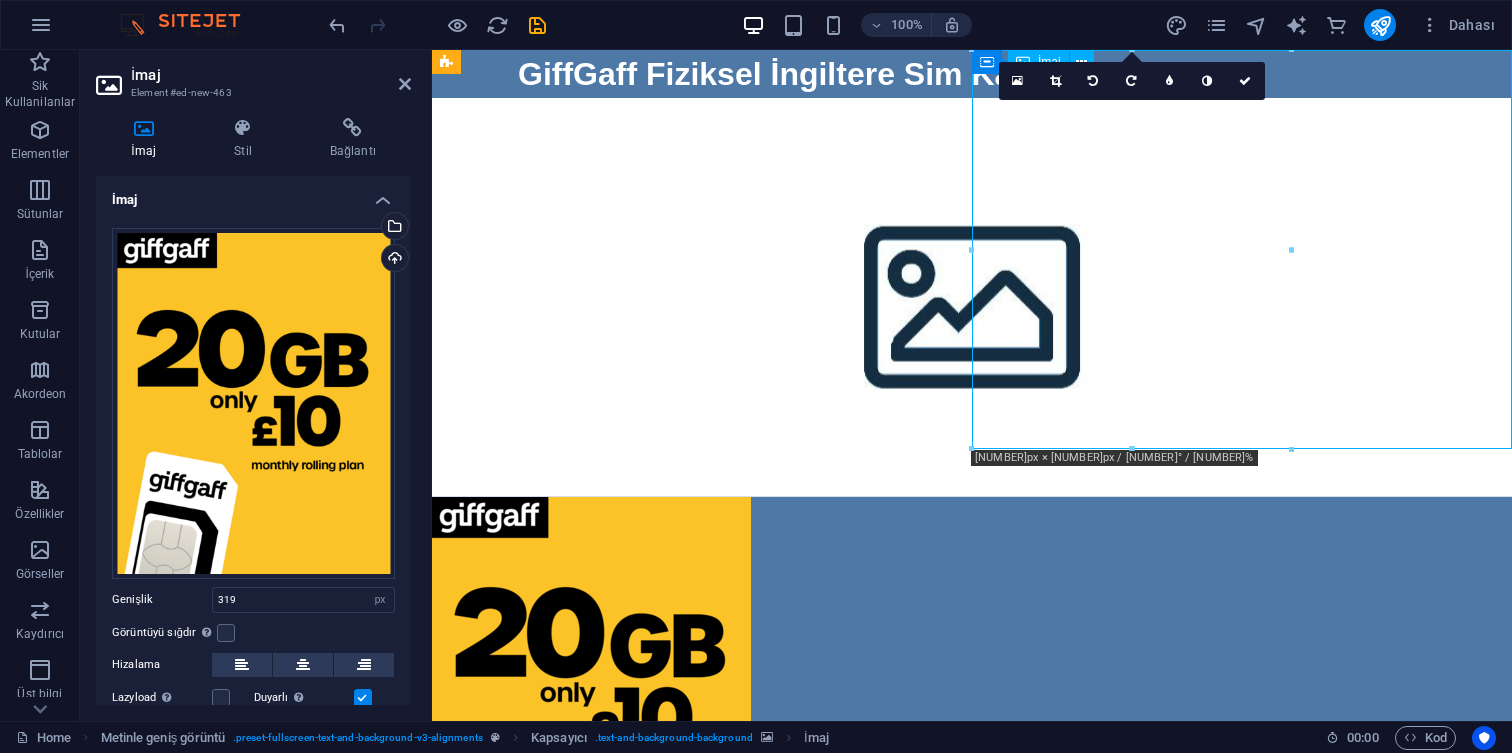 drag, startPoint x: 1178, startPoint y: 289, endPoint x: 1400, endPoint y: 288, distance: 222.00226 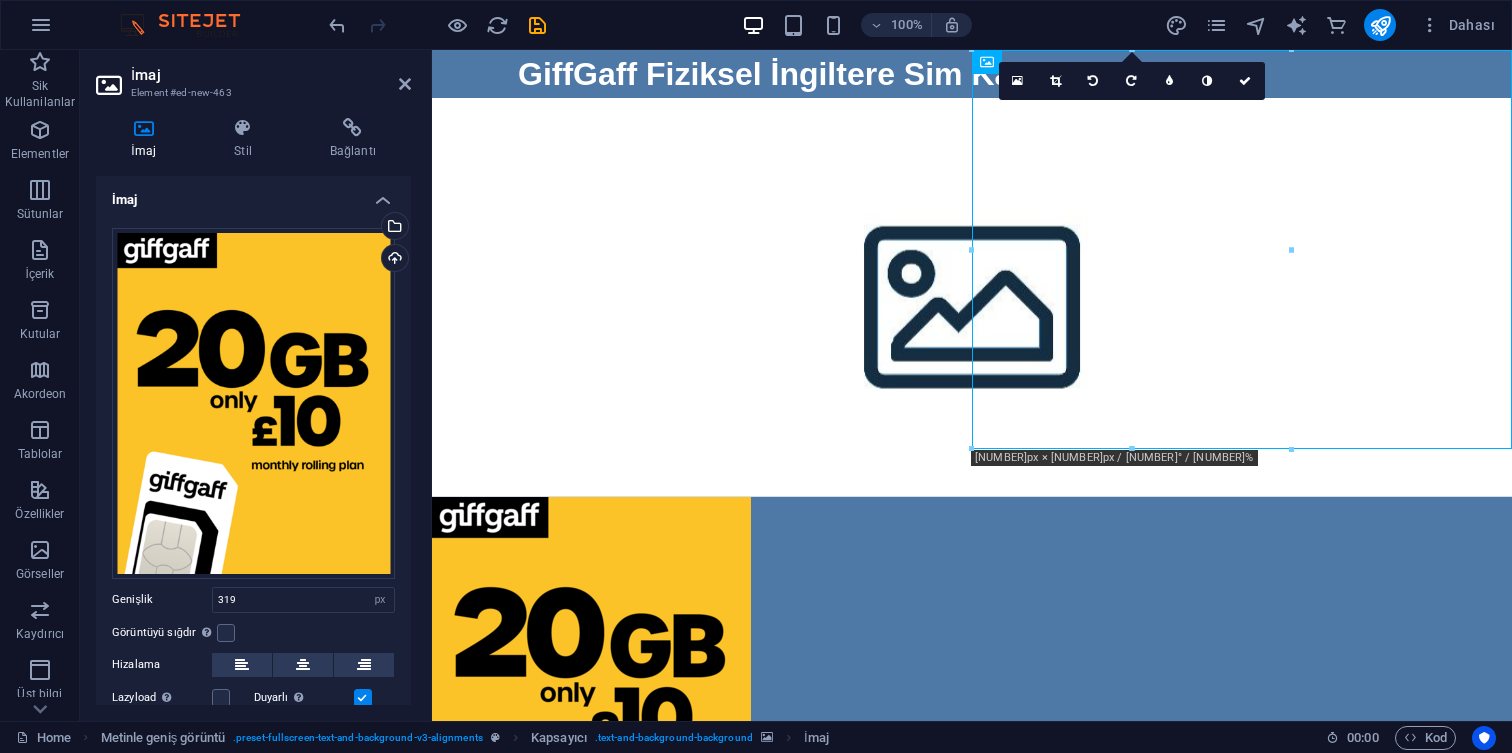 click on "Skip to main content
GiffGaff Fiziksel İngiltere Sim Kartı" at bounding box center (972, 473) 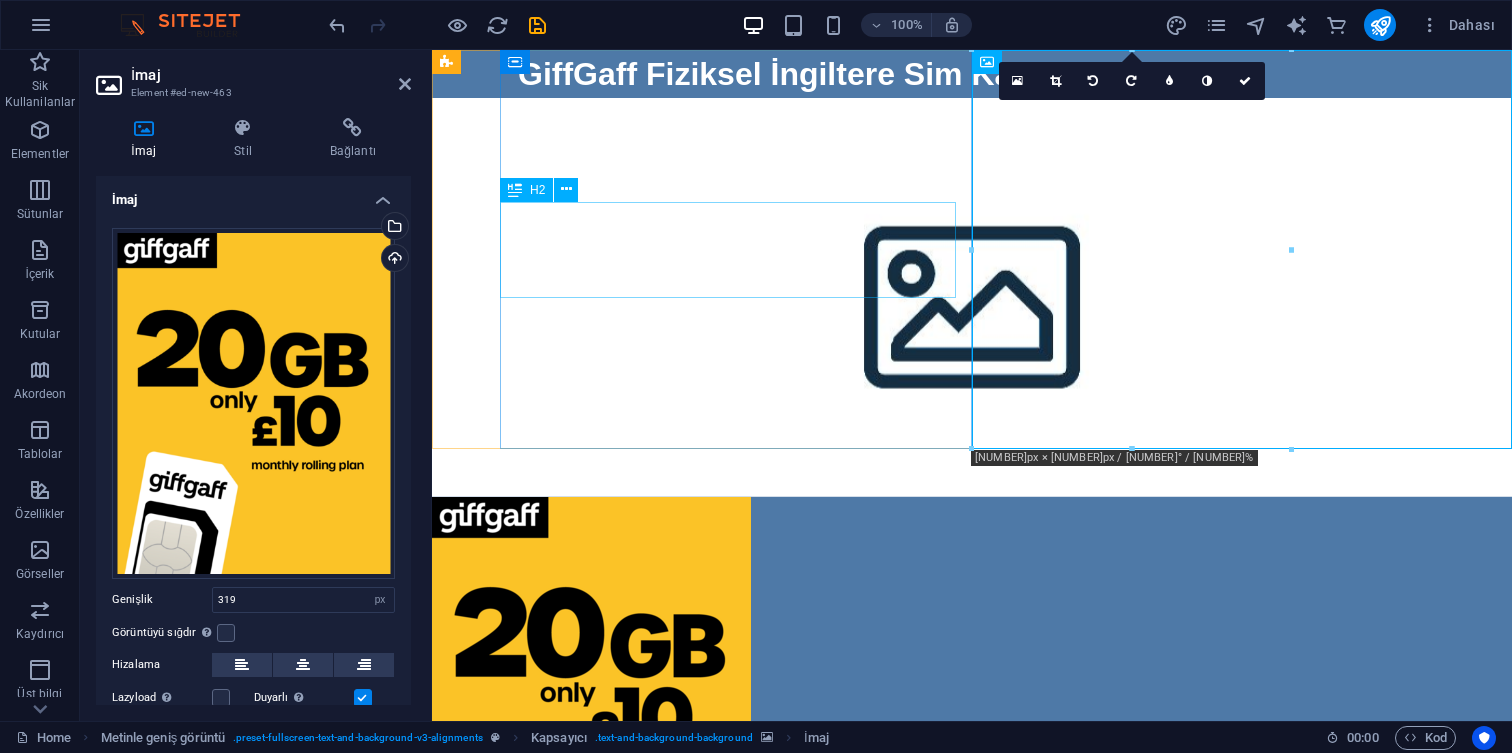 click on "GiffGaff Fiziksel İngiltere Sim Kartı" at bounding box center (1006, 74) 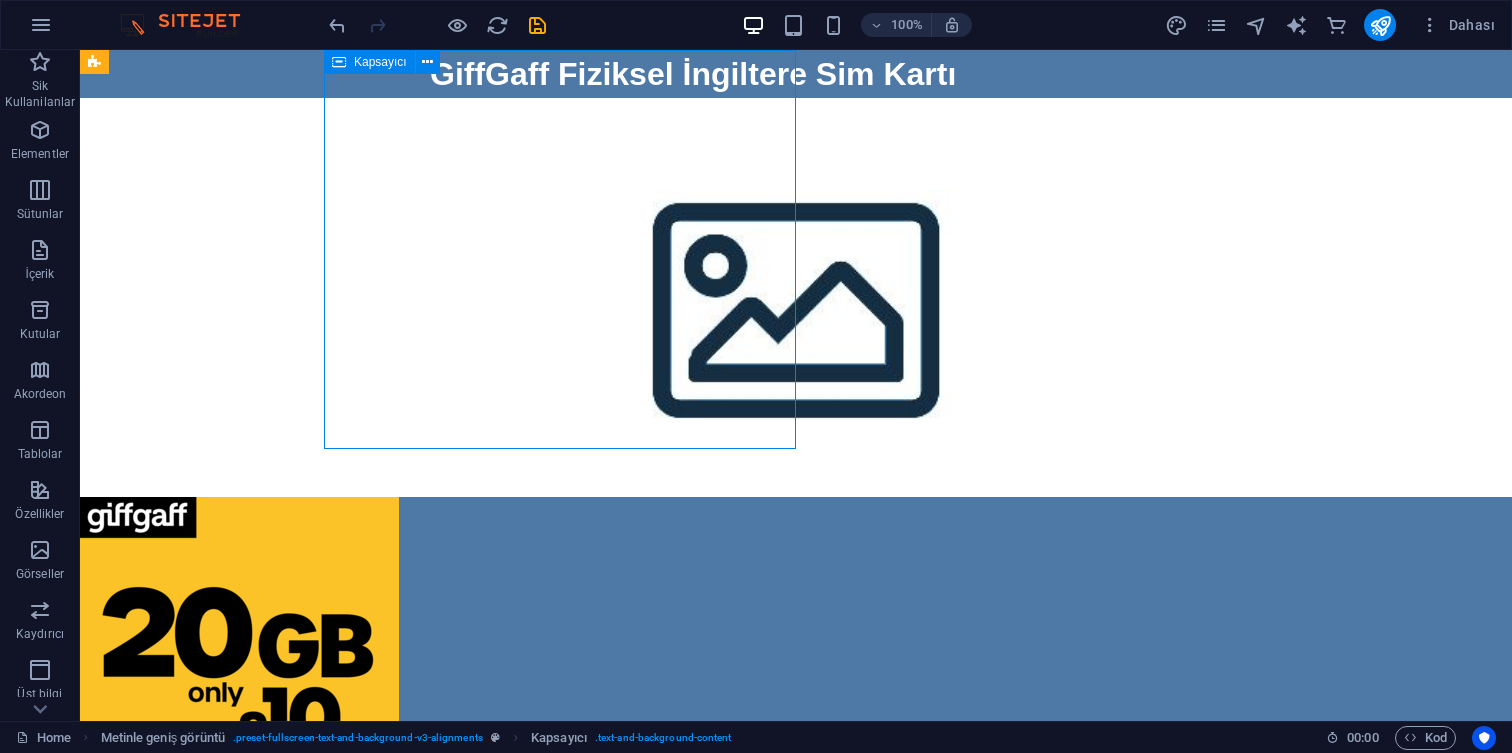 click on "GiffGaff Fiziksel İngiltere Sim Kartı" at bounding box center (918, 74) 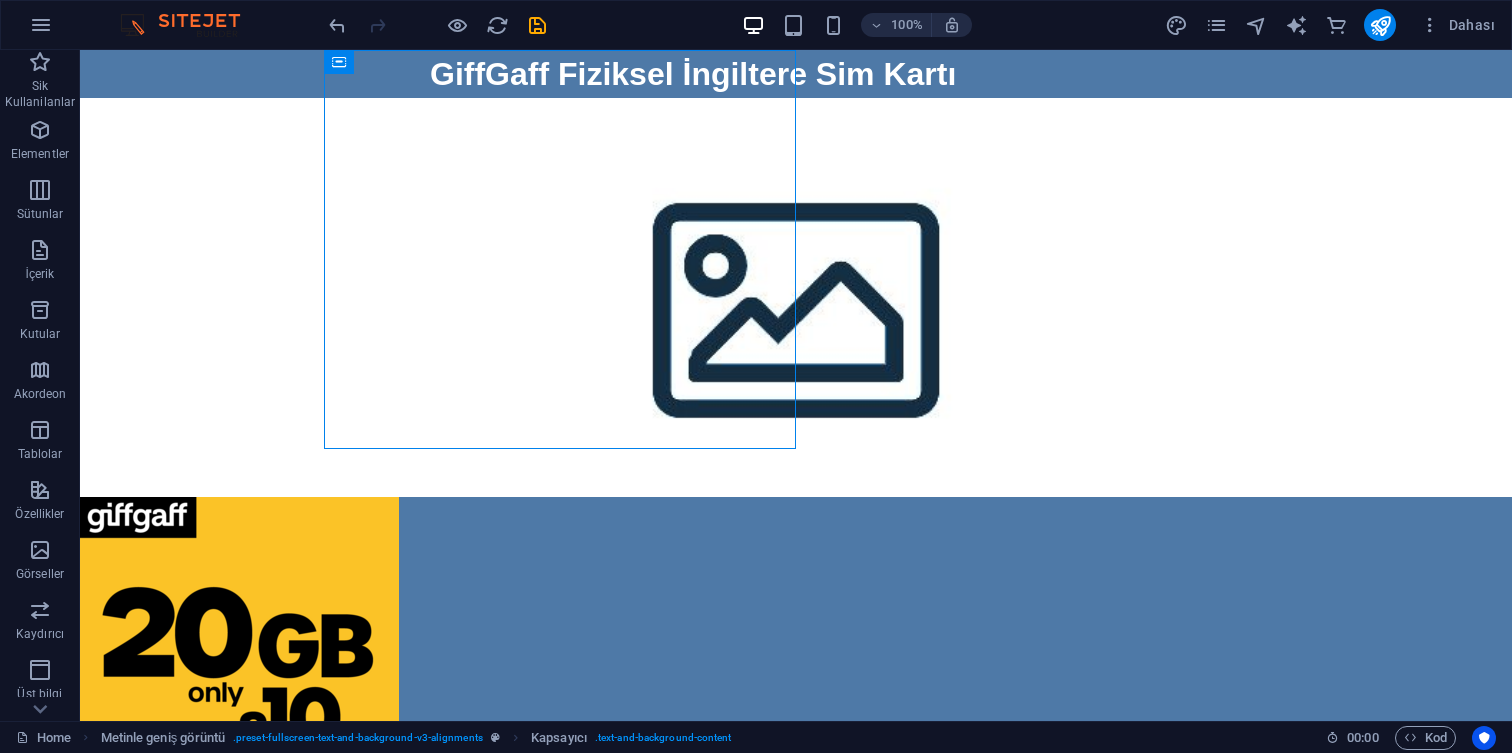 click on "Skip to main content
GiffGaff Fiziksel İngiltere Sim Kartı" at bounding box center (796, 473) 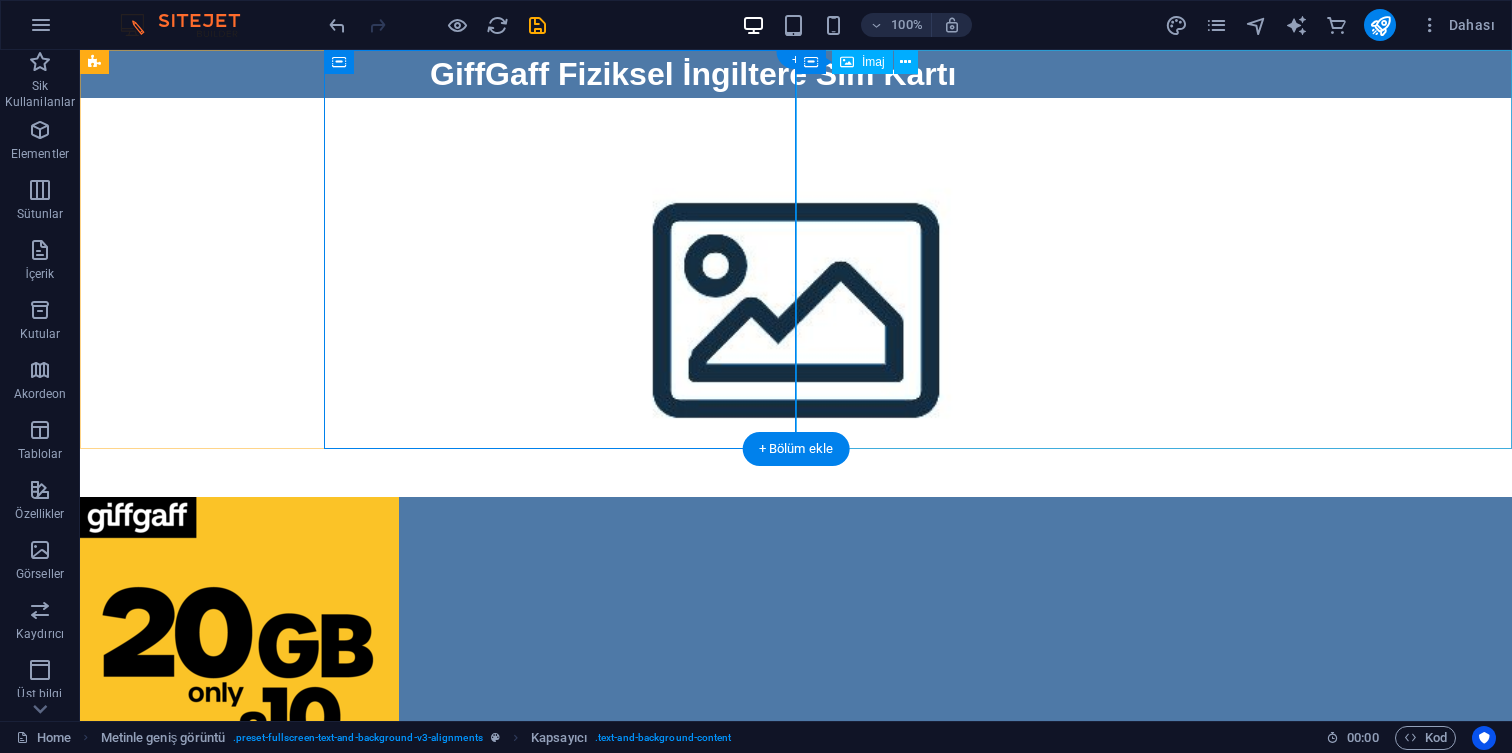click at bounding box center (796, 696) 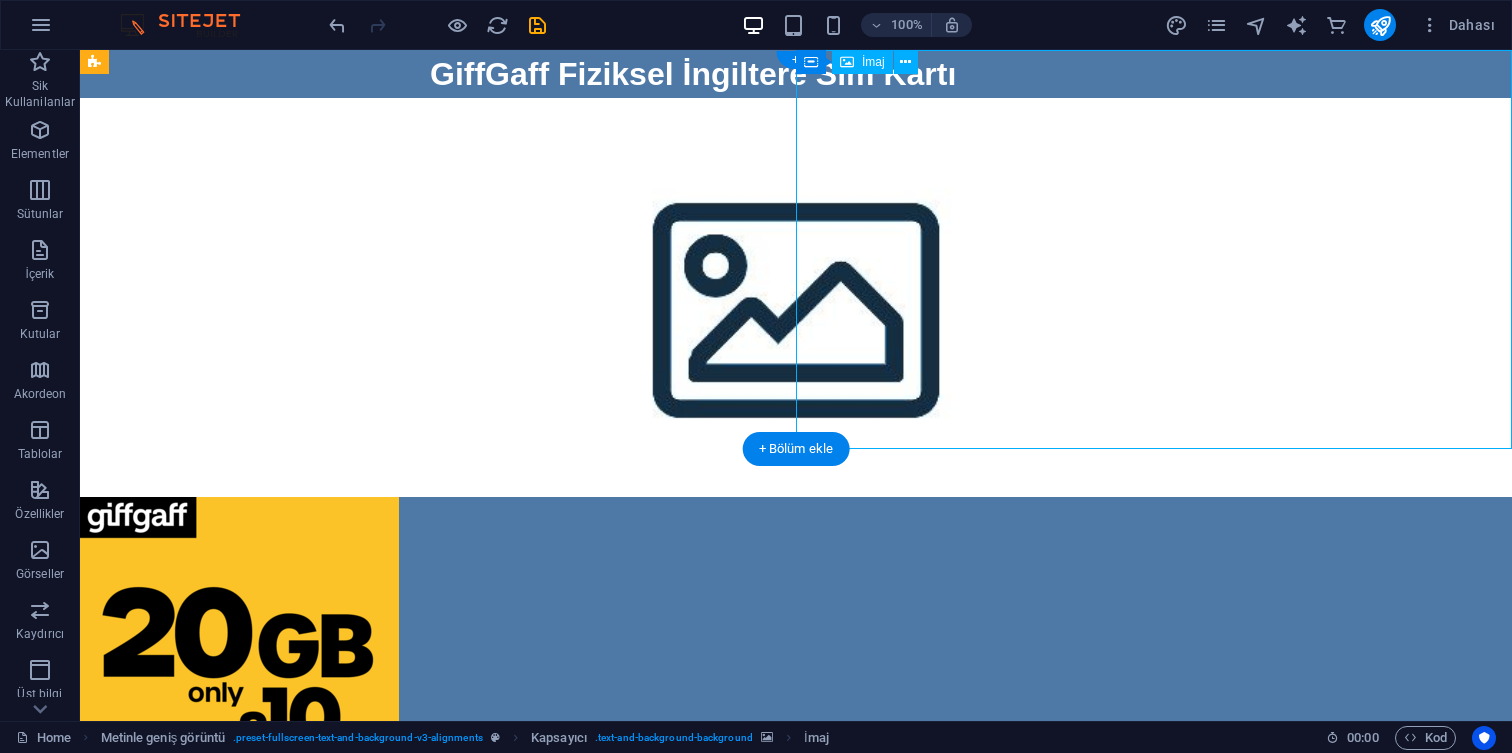 click at bounding box center [796, 696] 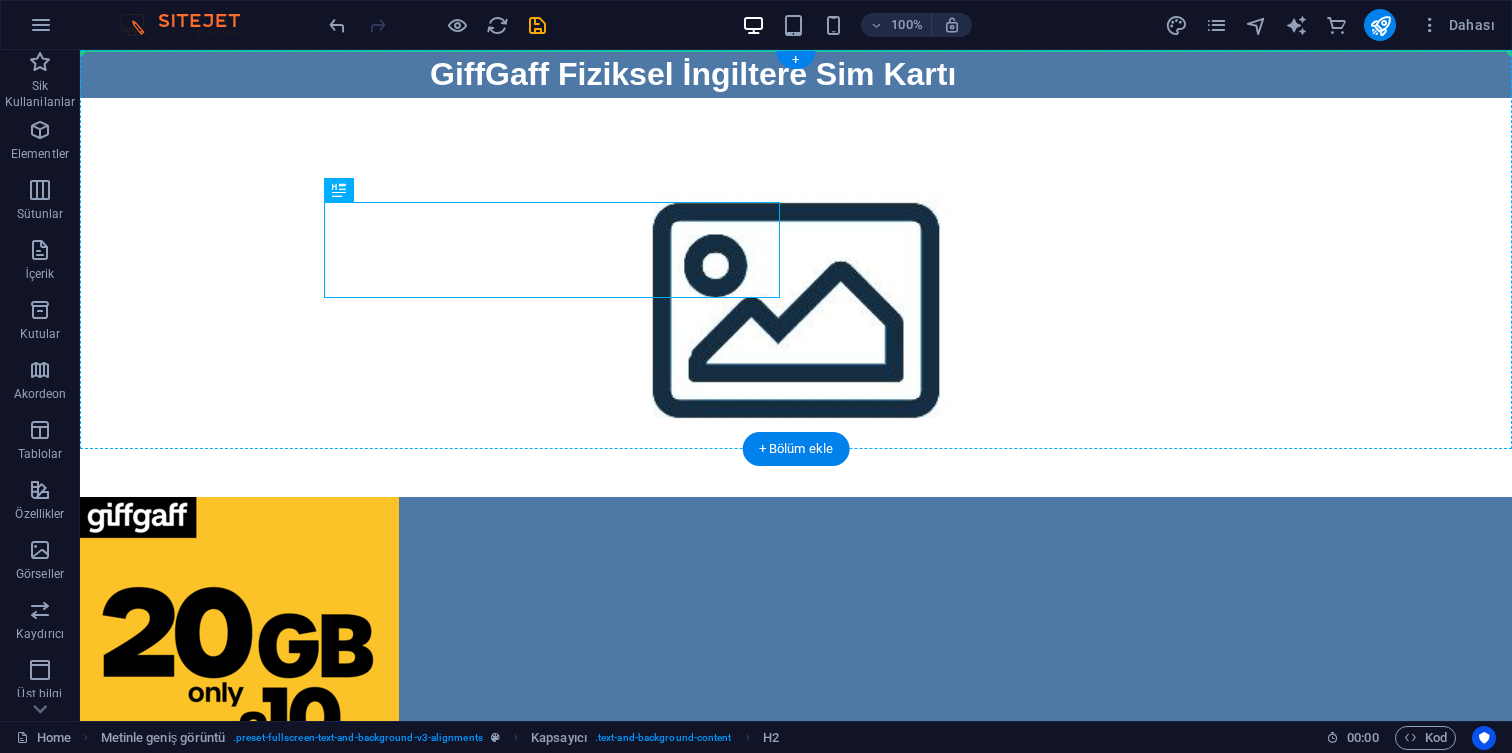 drag, startPoint x: 291, startPoint y: 248, endPoint x: 652, endPoint y: 134, distance: 378.57233 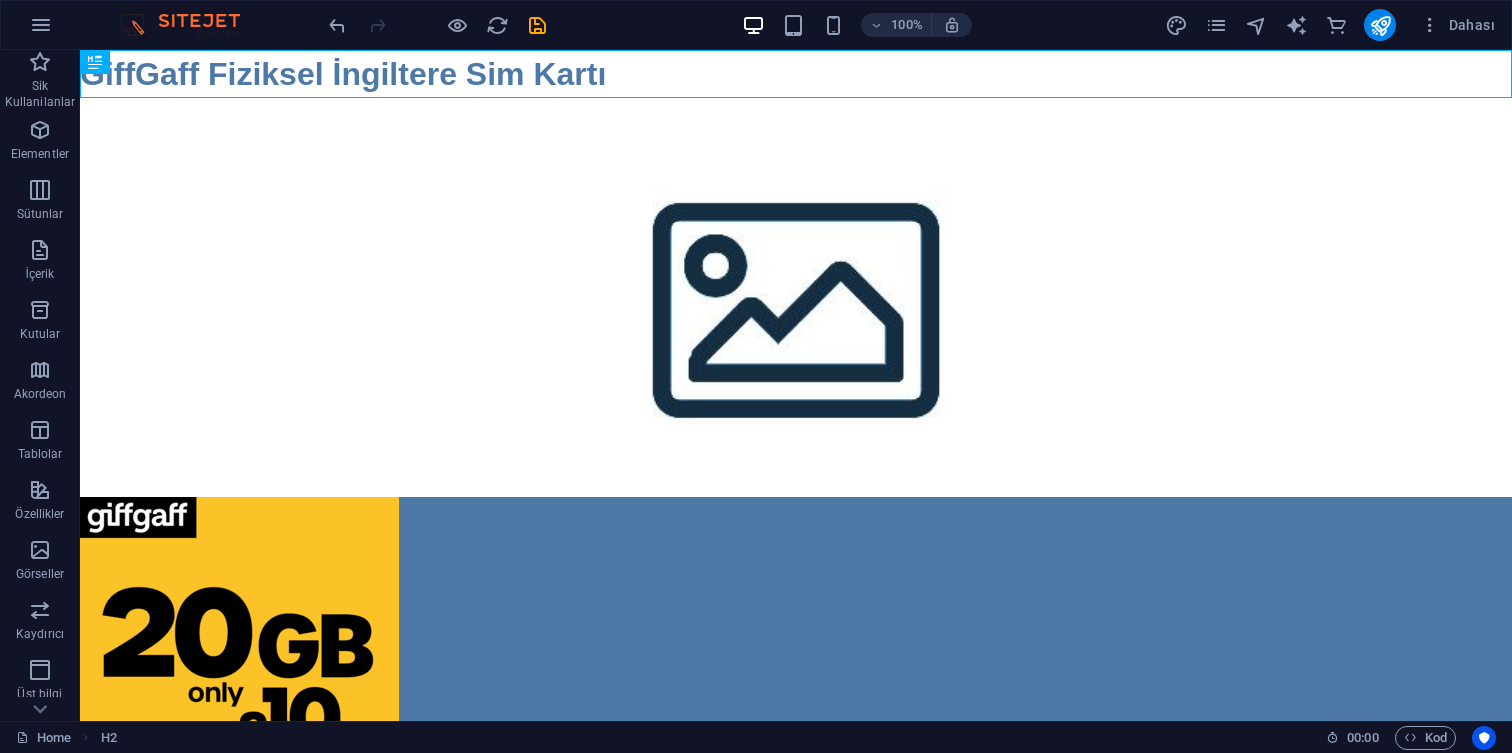 click on "Skip to main content
GiffGaff Fiziksel İngiltere Sim Kartı" at bounding box center (796, 473) 